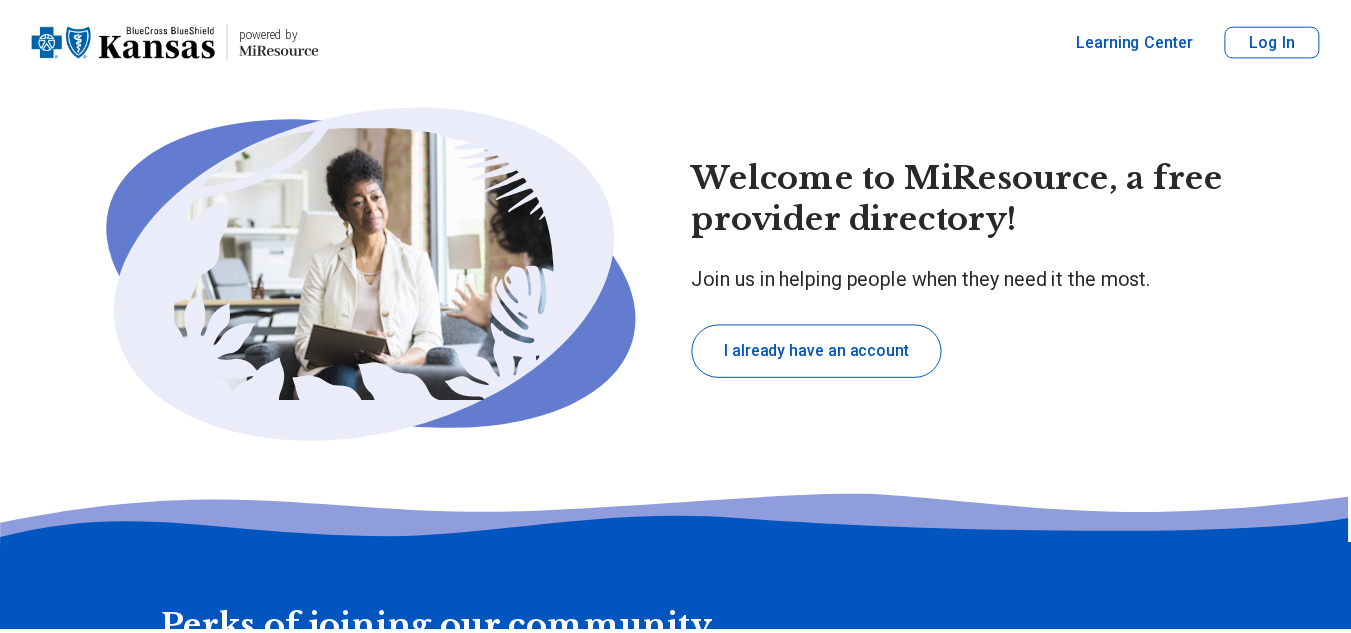 scroll, scrollTop: 0, scrollLeft: 0, axis: both 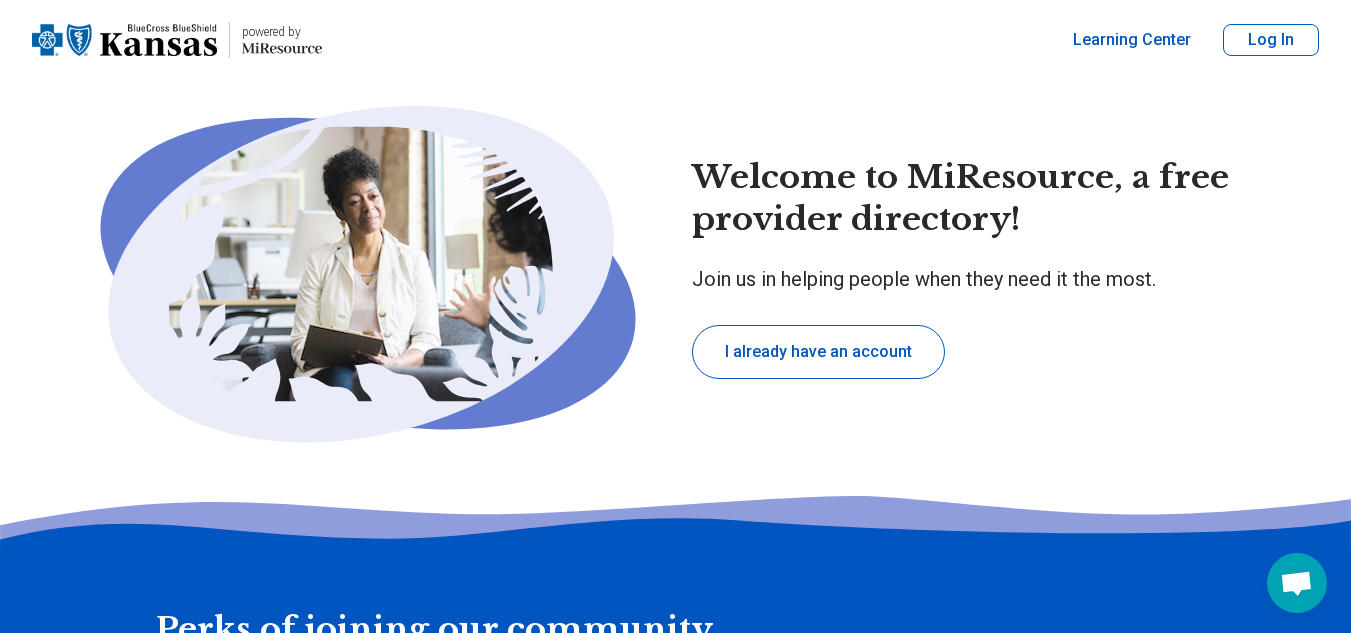 click on "I already have an account" at bounding box center [818, 352] 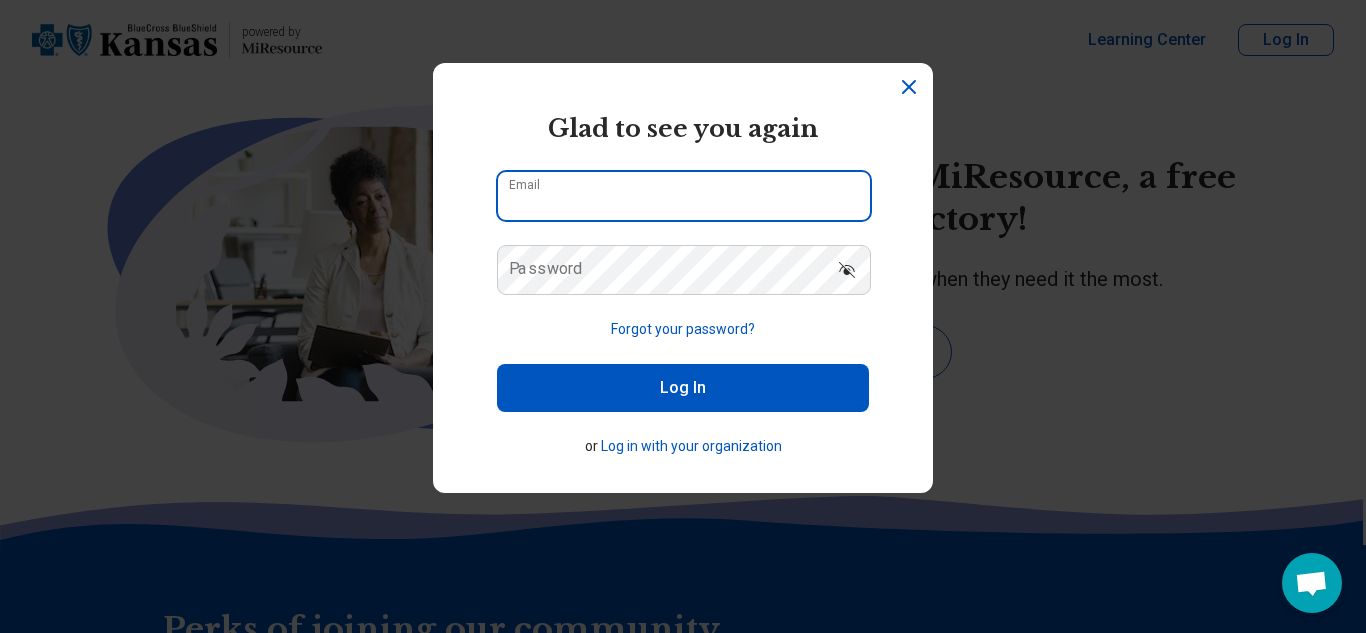 click on "Email" at bounding box center [684, 196] 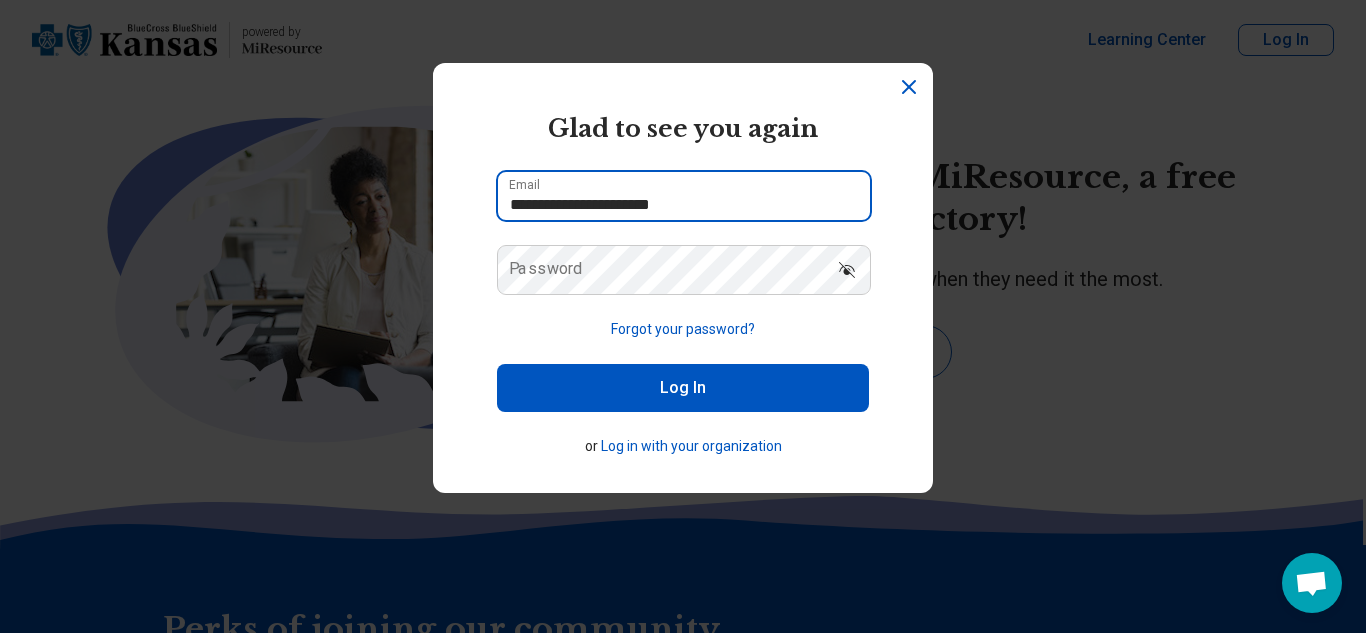 type on "**********" 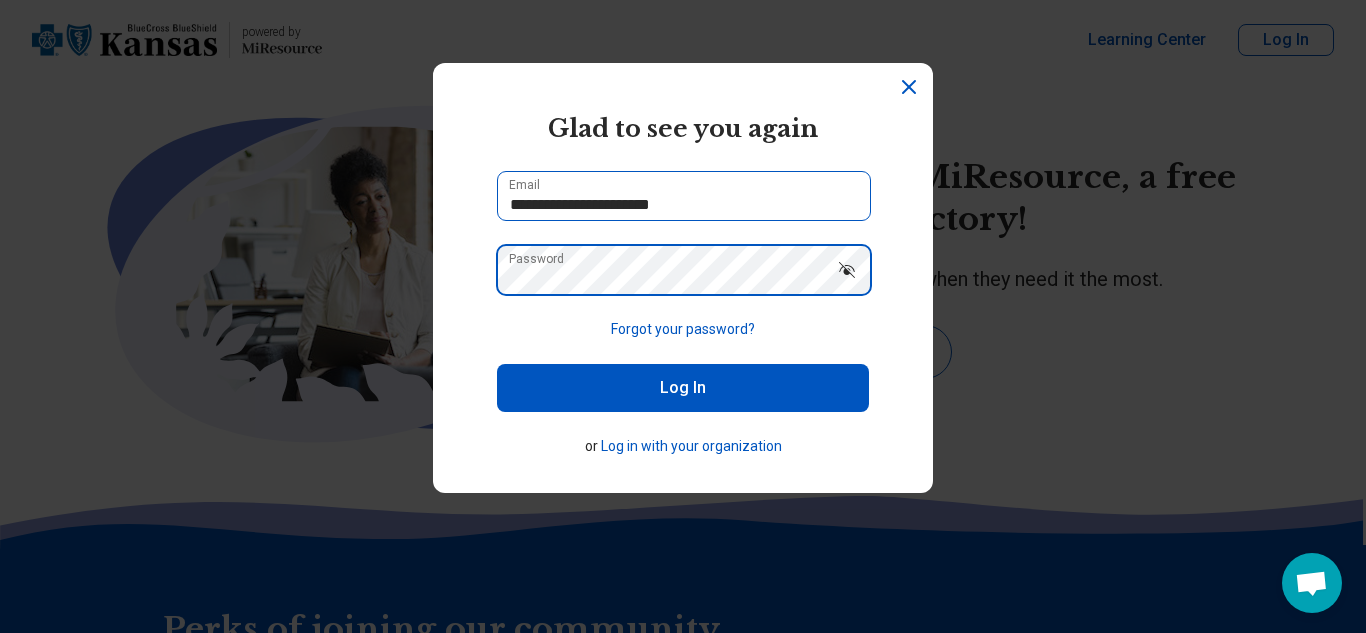 click on "Log In" at bounding box center [683, 388] 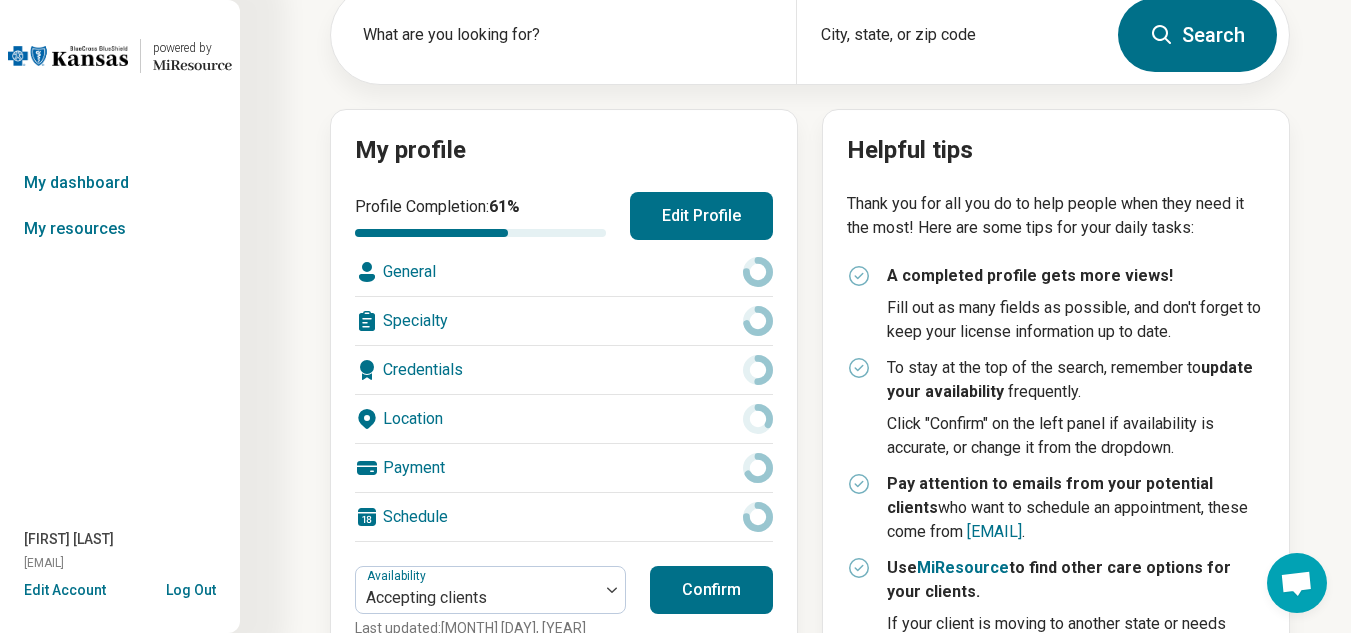 scroll, scrollTop: 125, scrollLeft: 0, axis: vertical 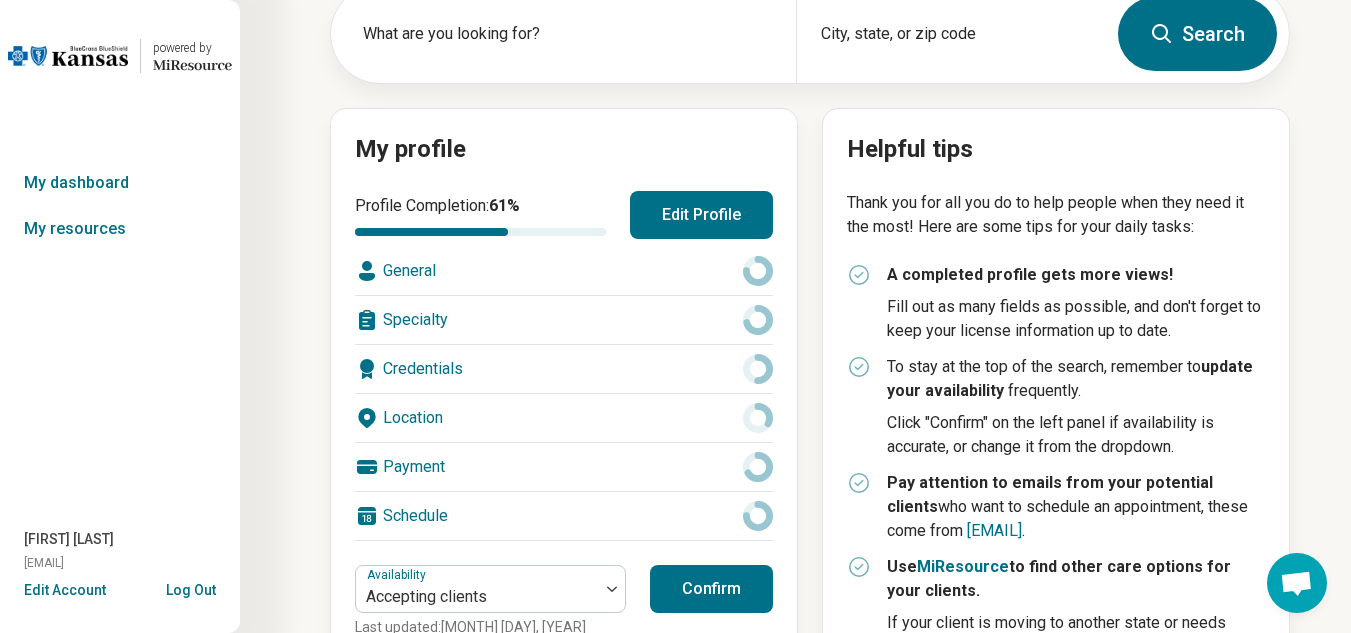 click on "General" at bounding box center (564, 271) 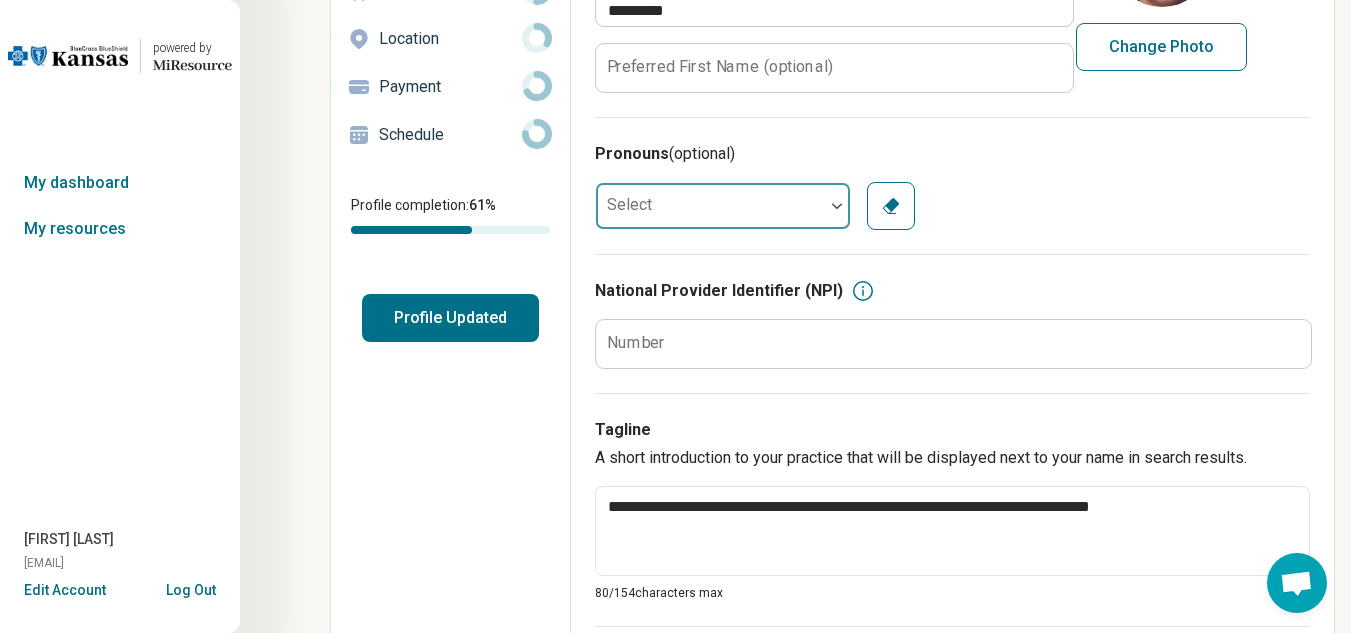 scroll, scrollTop: 251, scrollLeft: 0, axis: vertical 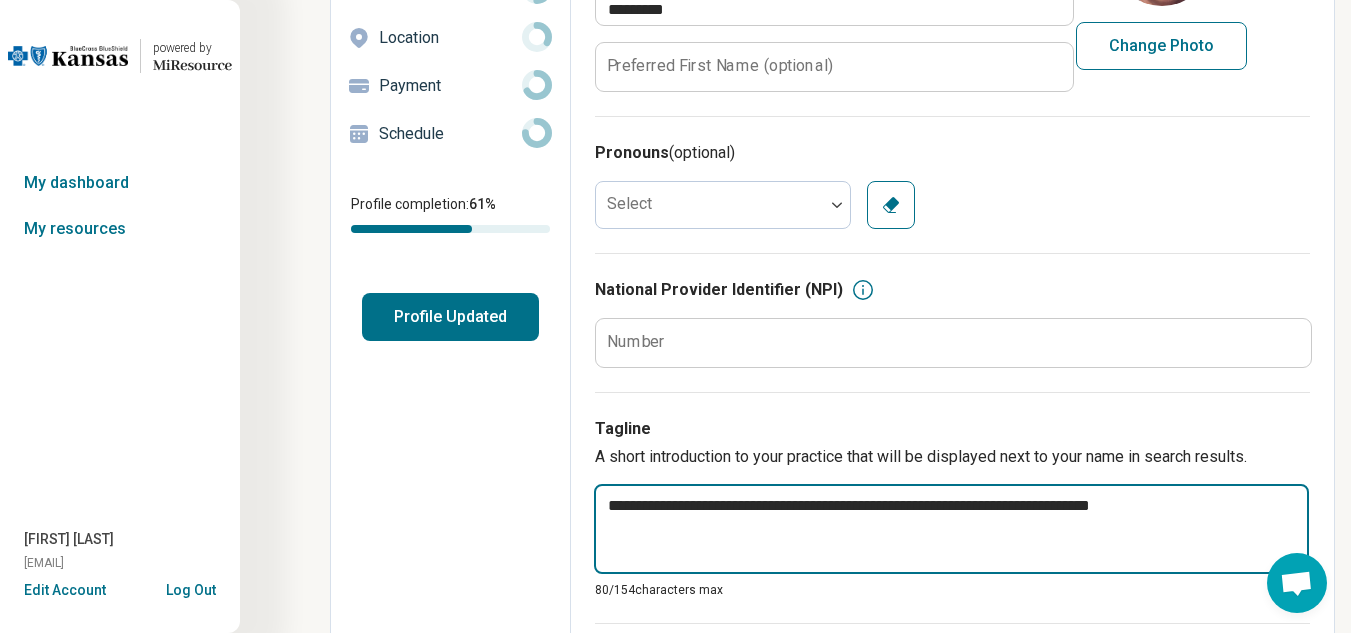 click on "**********" at bounding box center [951, 529] 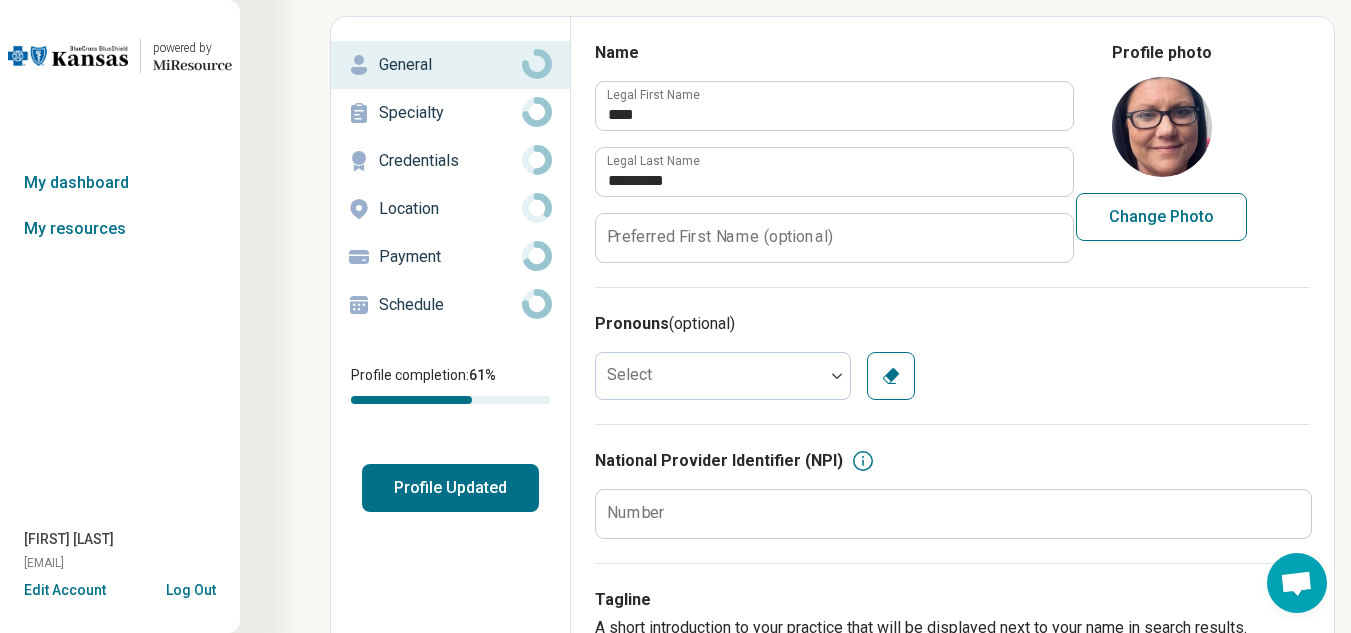 scroll, scrollTop: 79, scrollLeft: 0, axis: vertical 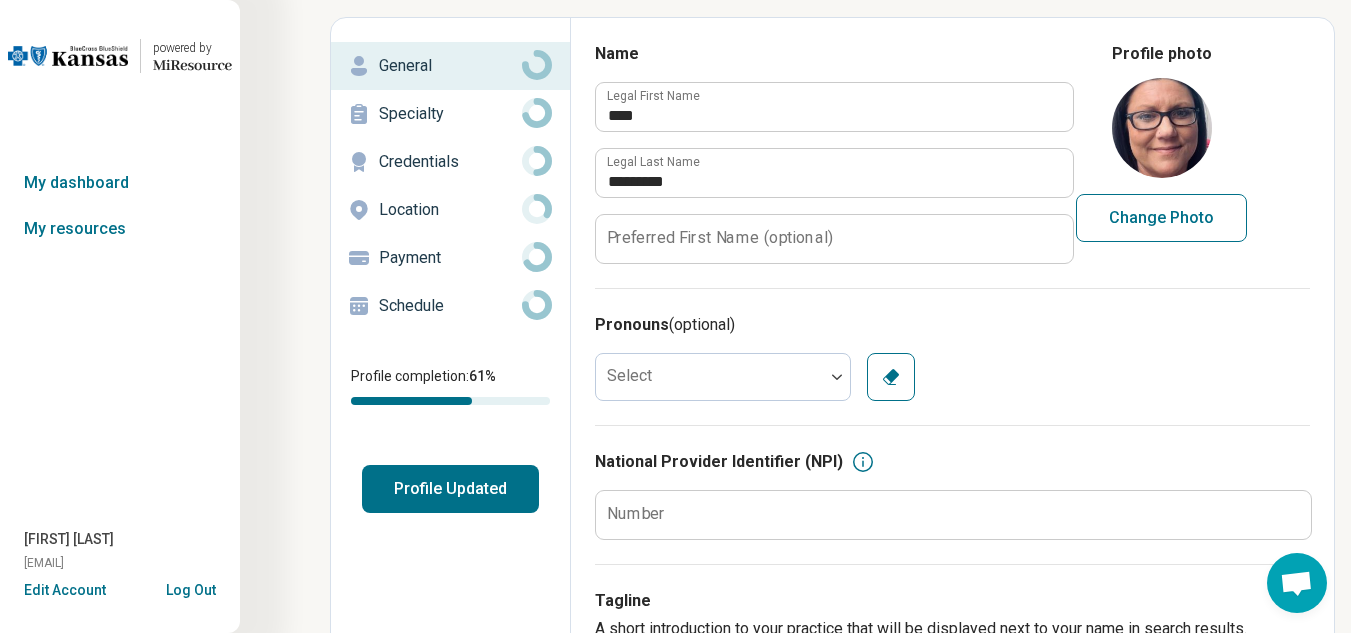 type on "**********" 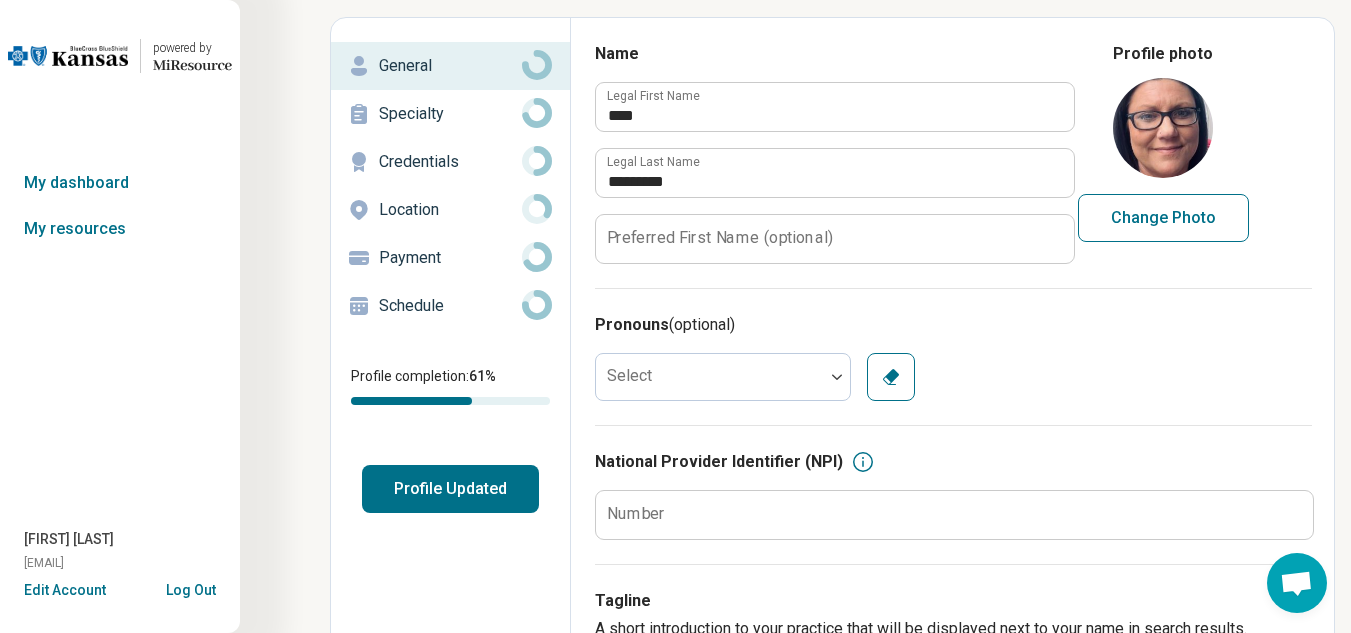 click on "Specialty" at bounding box center (450, 114) 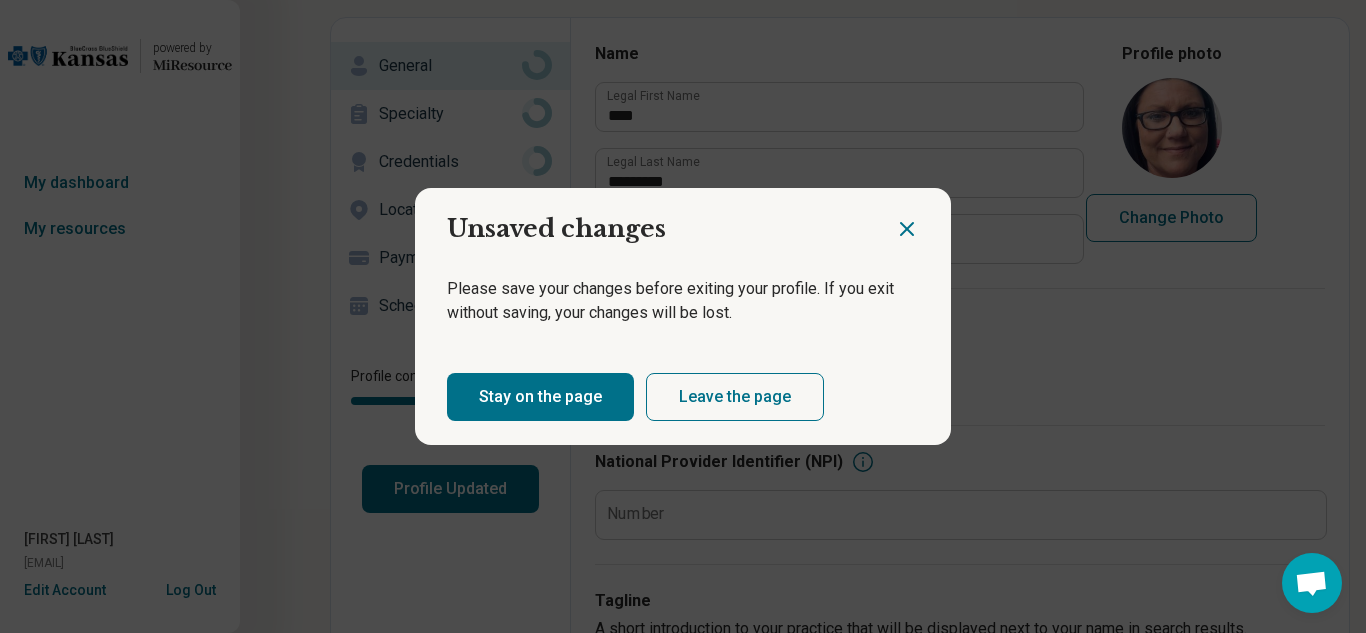 click on "Stay on the page" at bounding box center [540, 397] 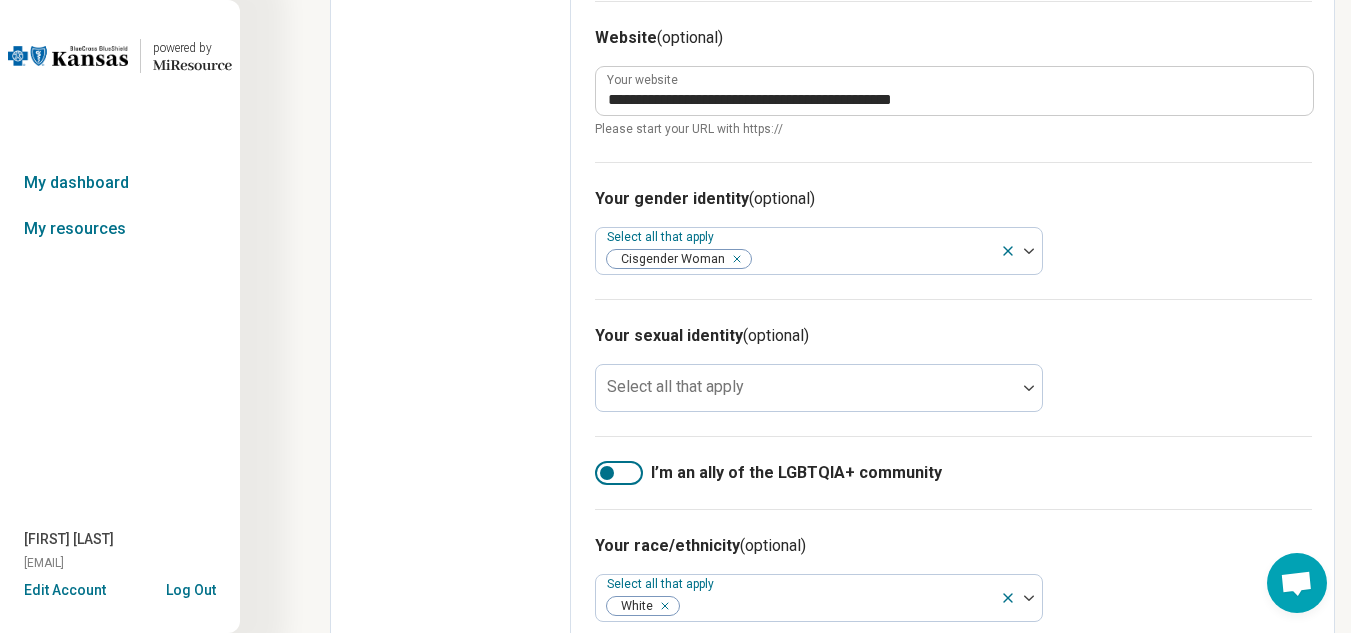 scroll, scrollTop: 1232, scrollLeft: 0, axis: vertical 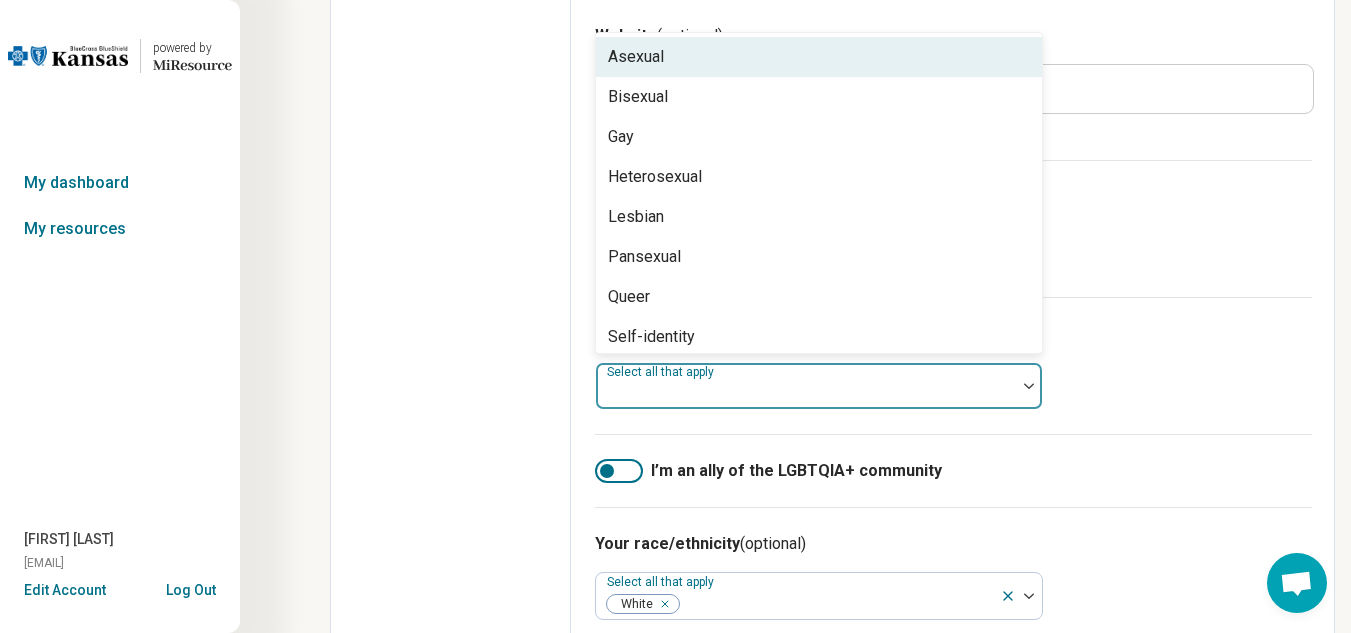 click on "Select all that apply" at bounding box center (819, 386) 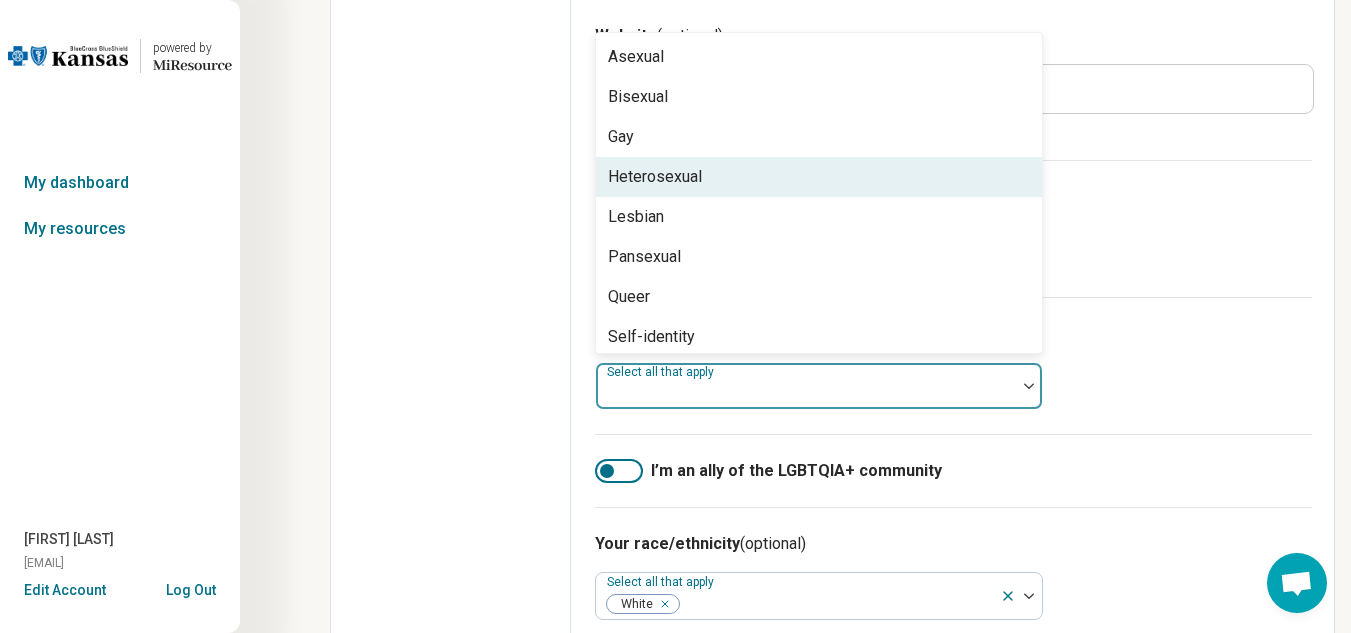 click on "Heterosexual" at bounding box center [655, 177] 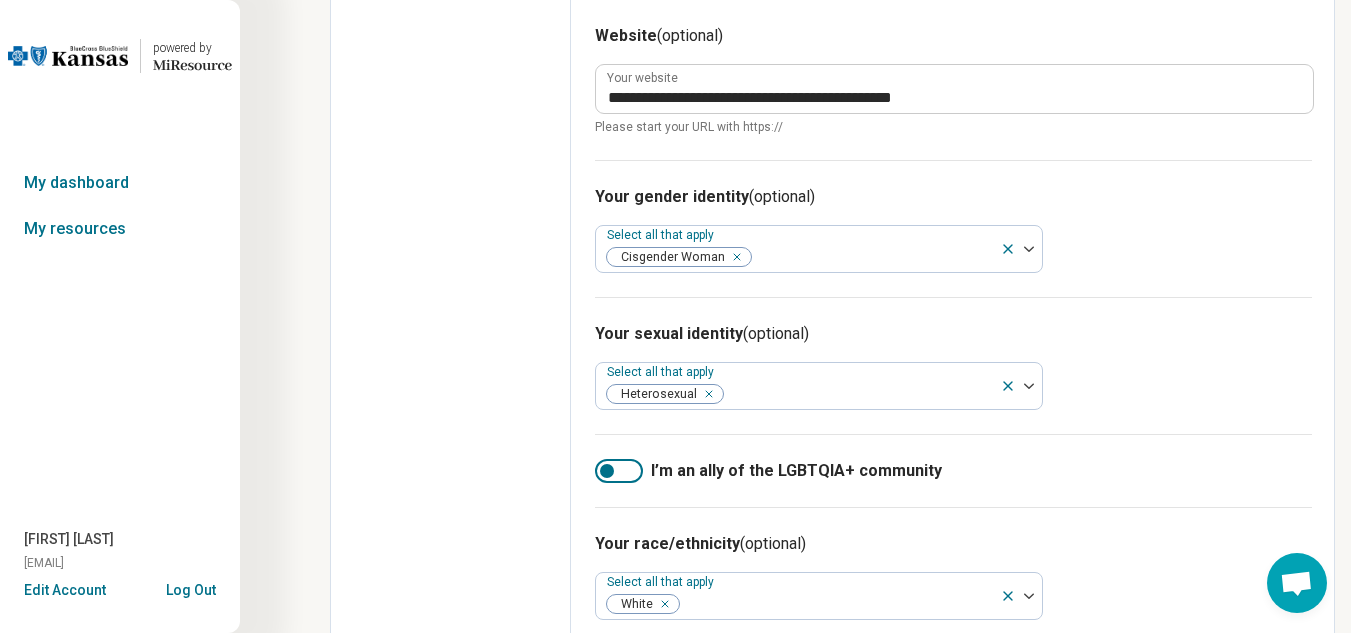 click at bounding box center (607, 471) 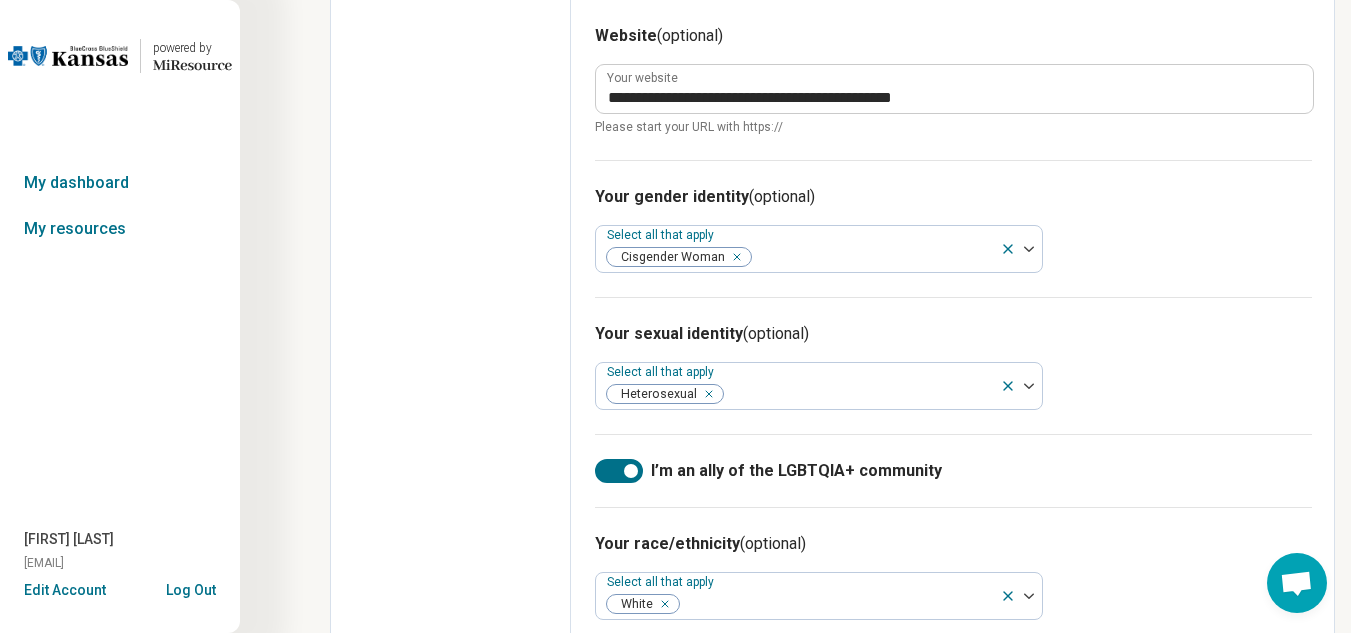 scroll, scrollTop: 10, scrollLeft: 0, axis: vertical 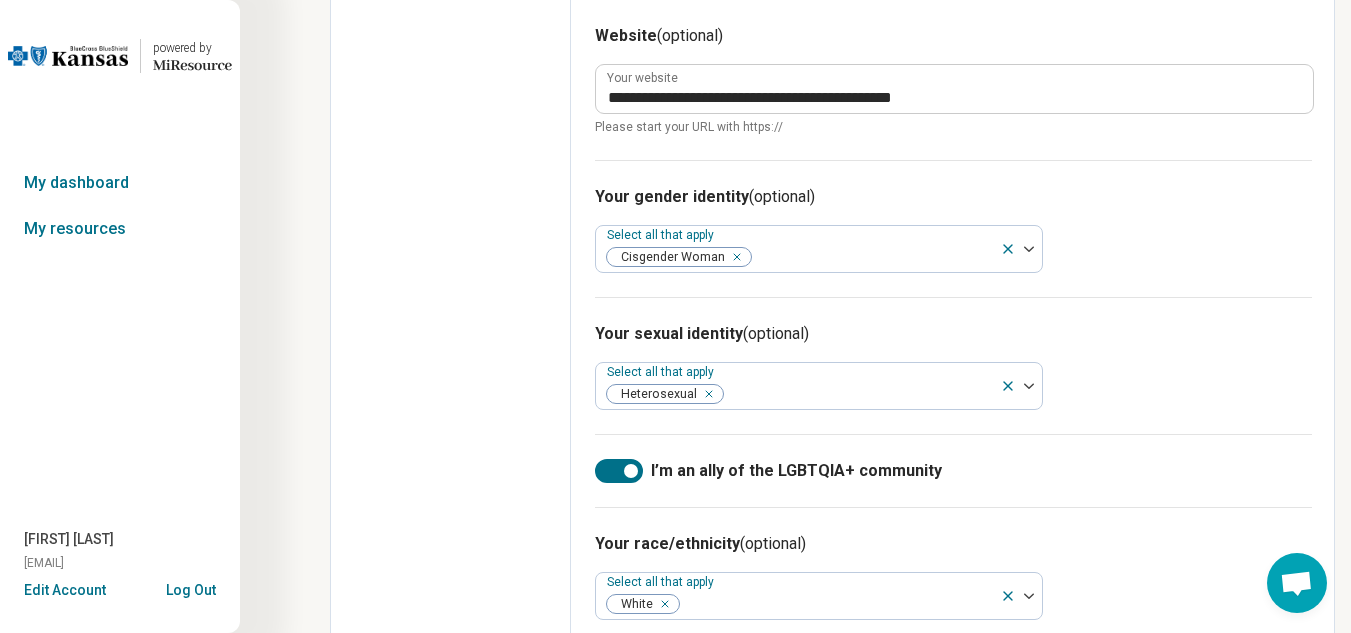click at bounding box center [619, 471] 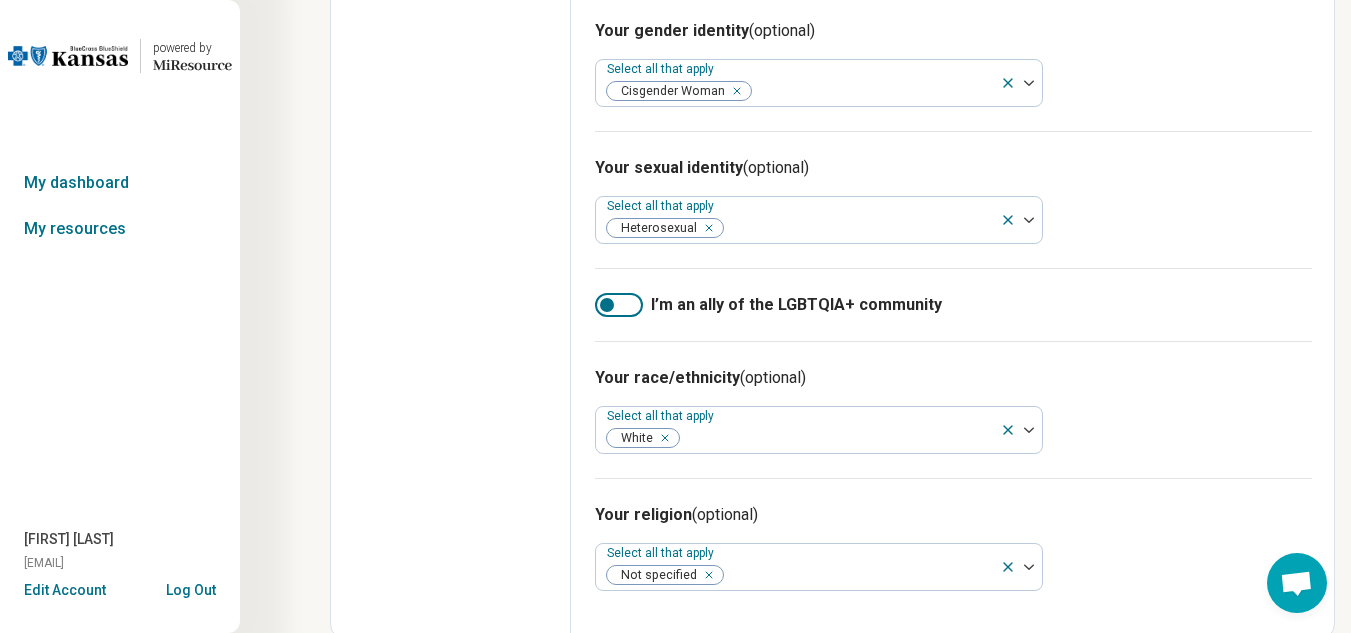 scroll, scrollTop: 1403, scrollLeft: 0, axis: vertical 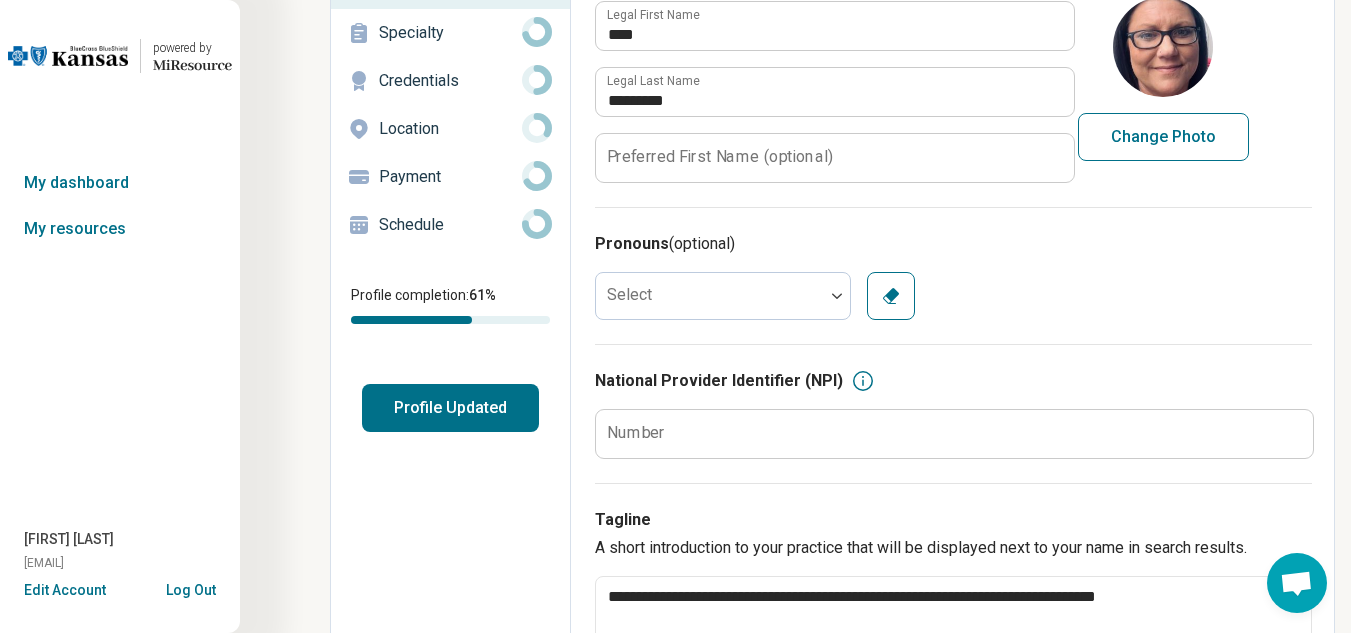 click on "Profile Updated" at bounding box center (450, 408) 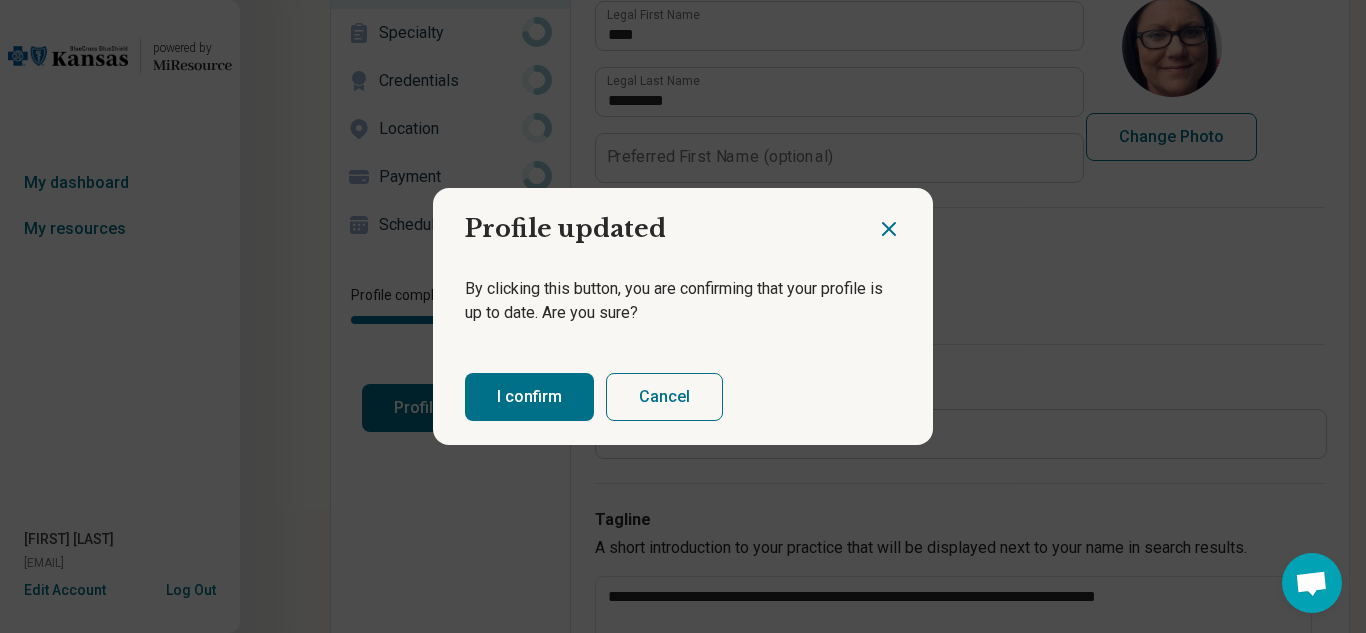 click on "I confirm" at bounding box center (529, 397) 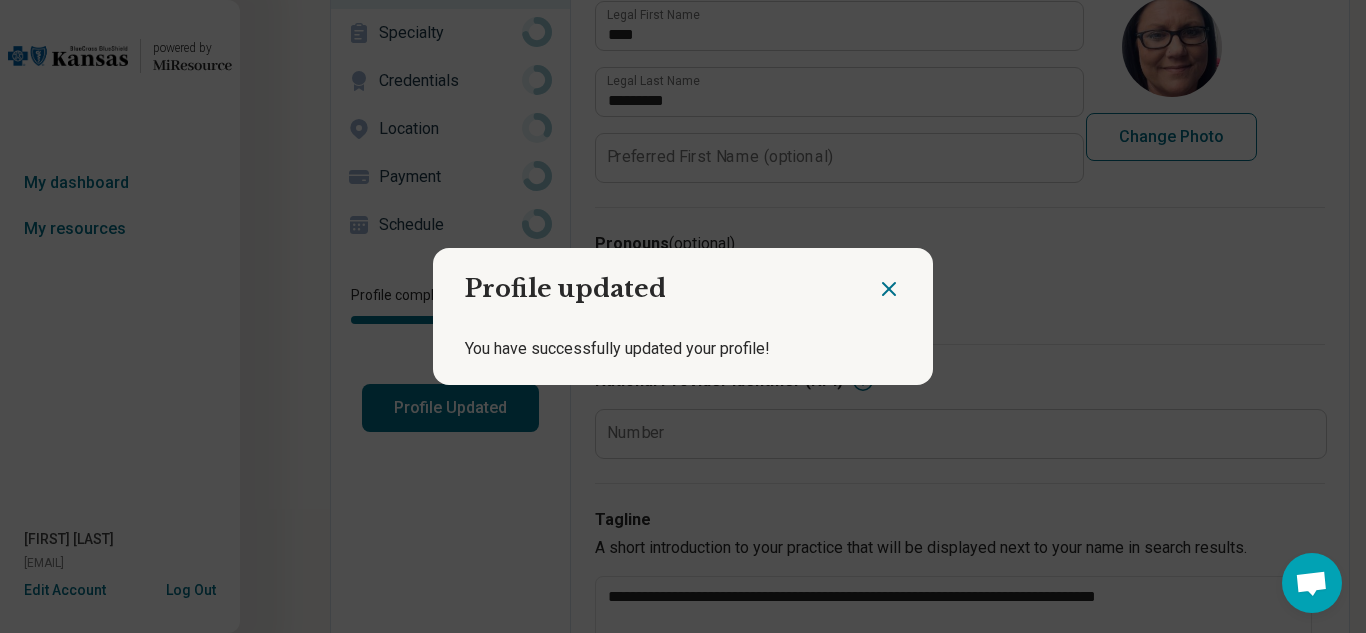 click 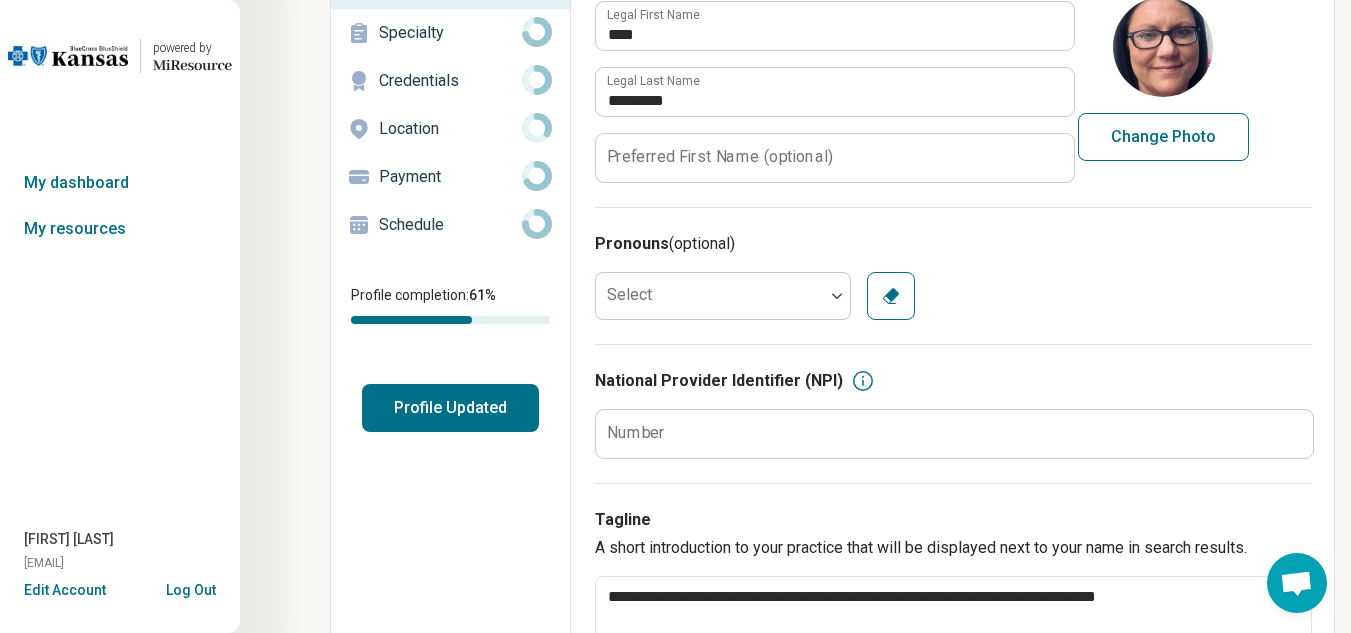 click on "Schedule" at bounding box center [450, 225] 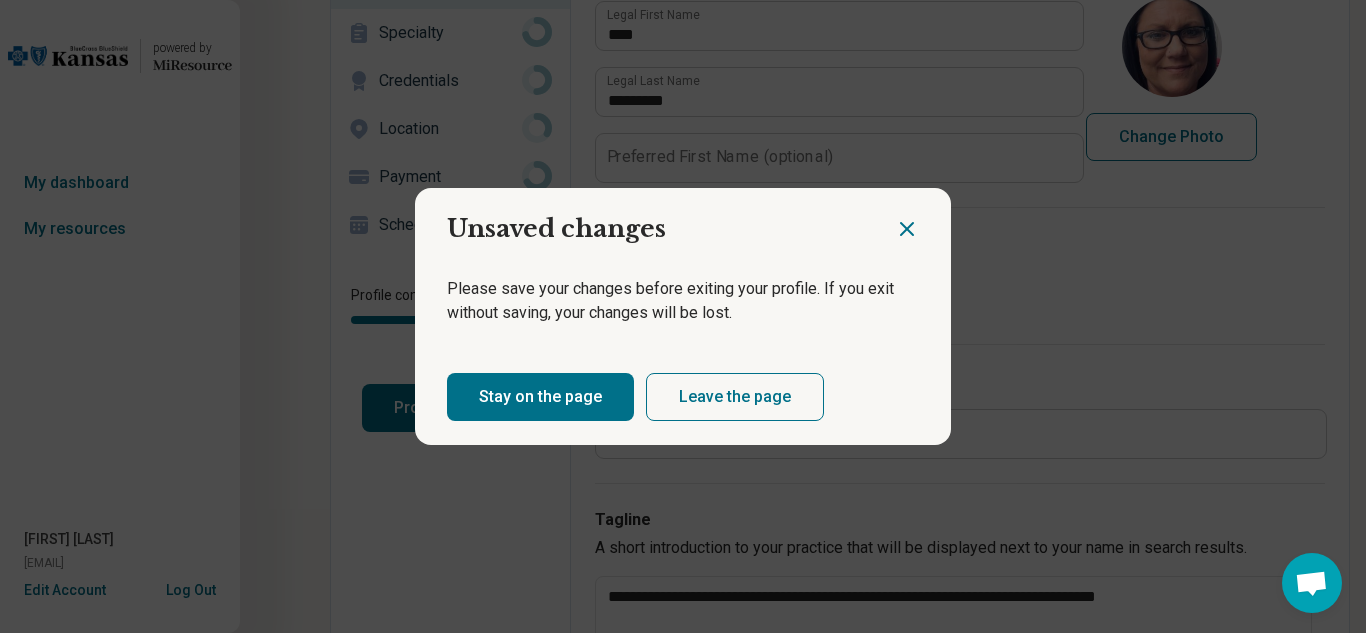 click on "Stay on the page" at bounding box center [540, 397] 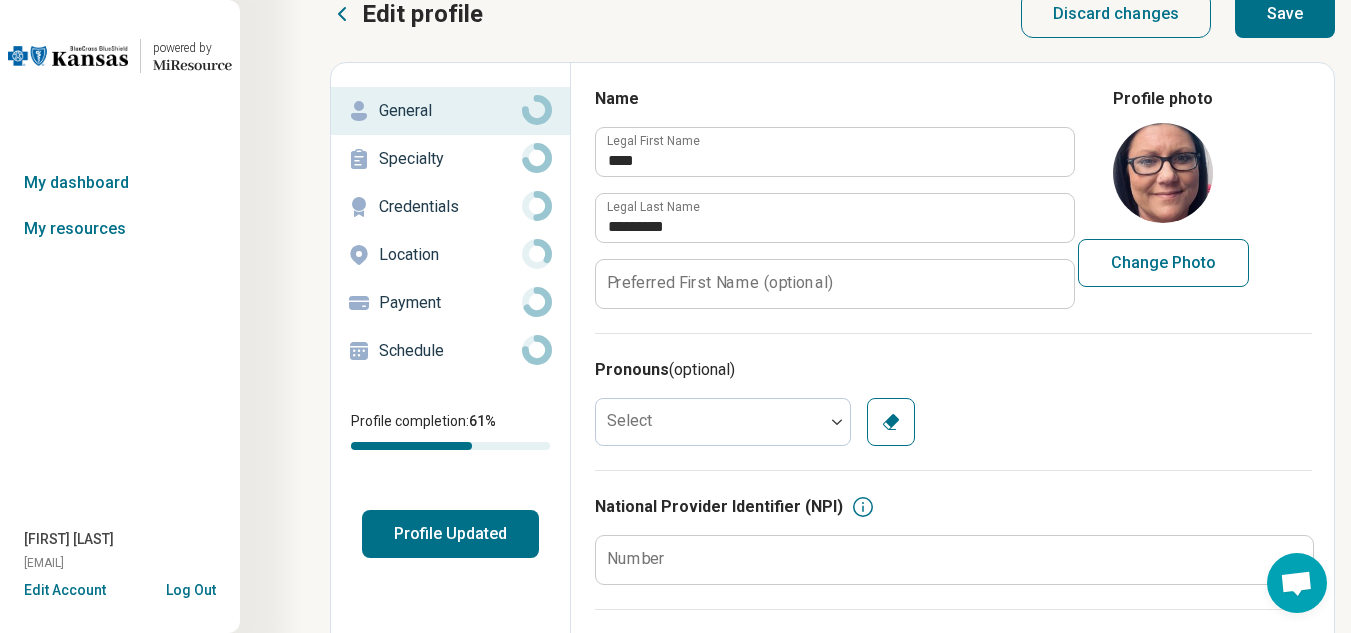 scroll, scrollTop: 0, scrollLeft: 0, axis: both 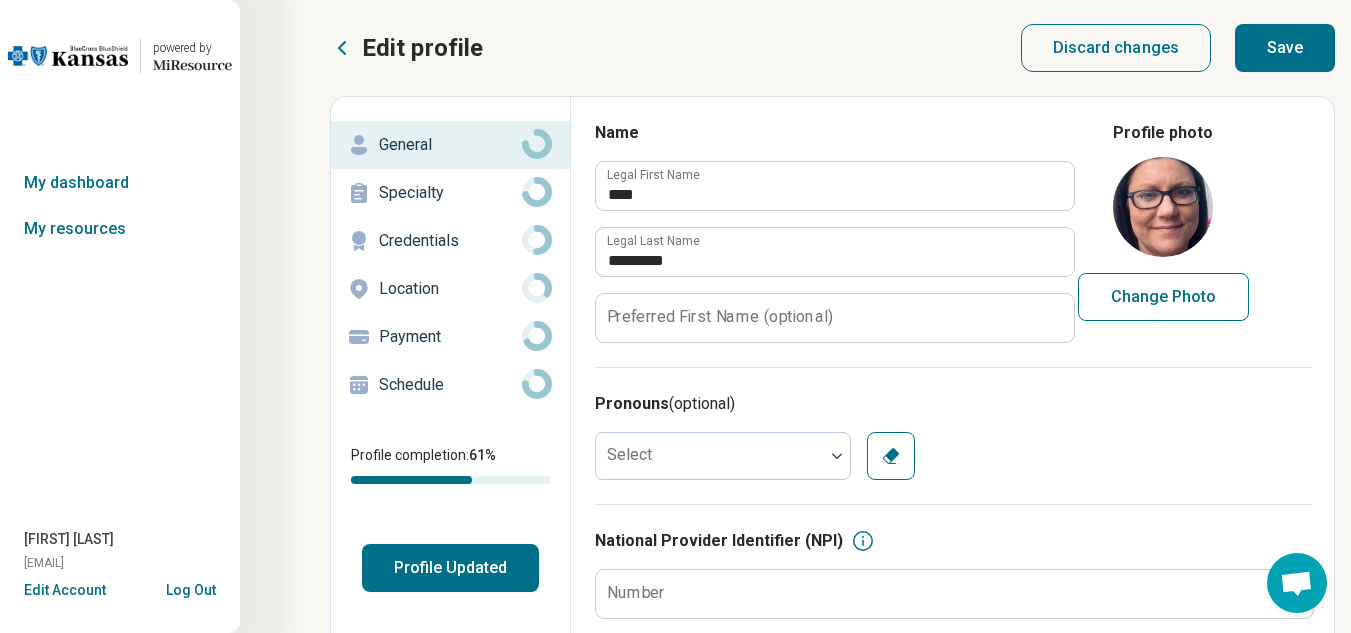 click on "Save" at bounding box center (1285, 48) 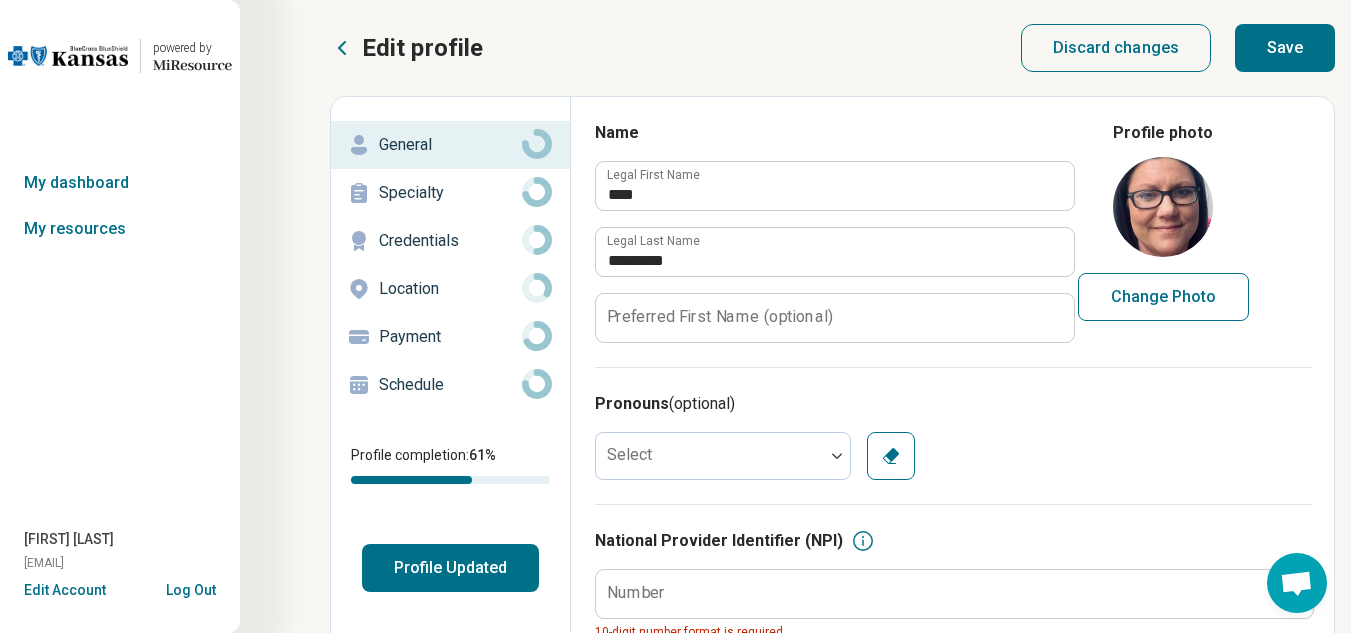 click on "Save" at bounding box center (1285, 48) 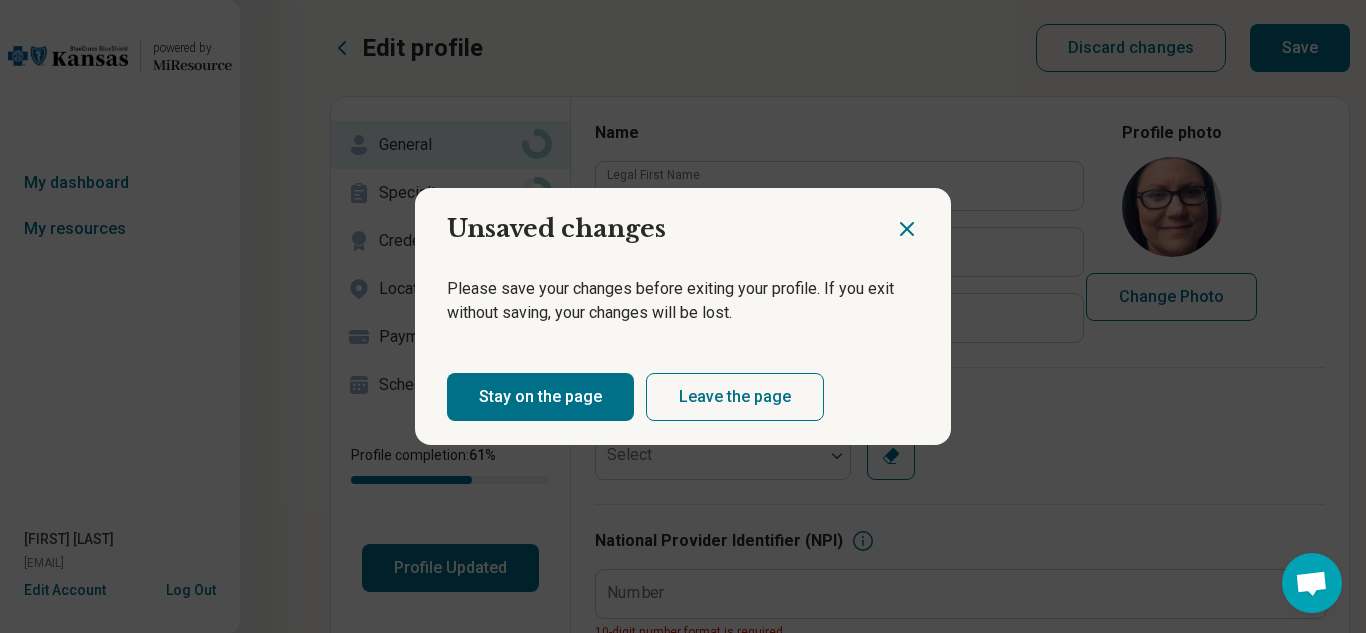 click on "Leave the page" at bounding box center (735, 397) 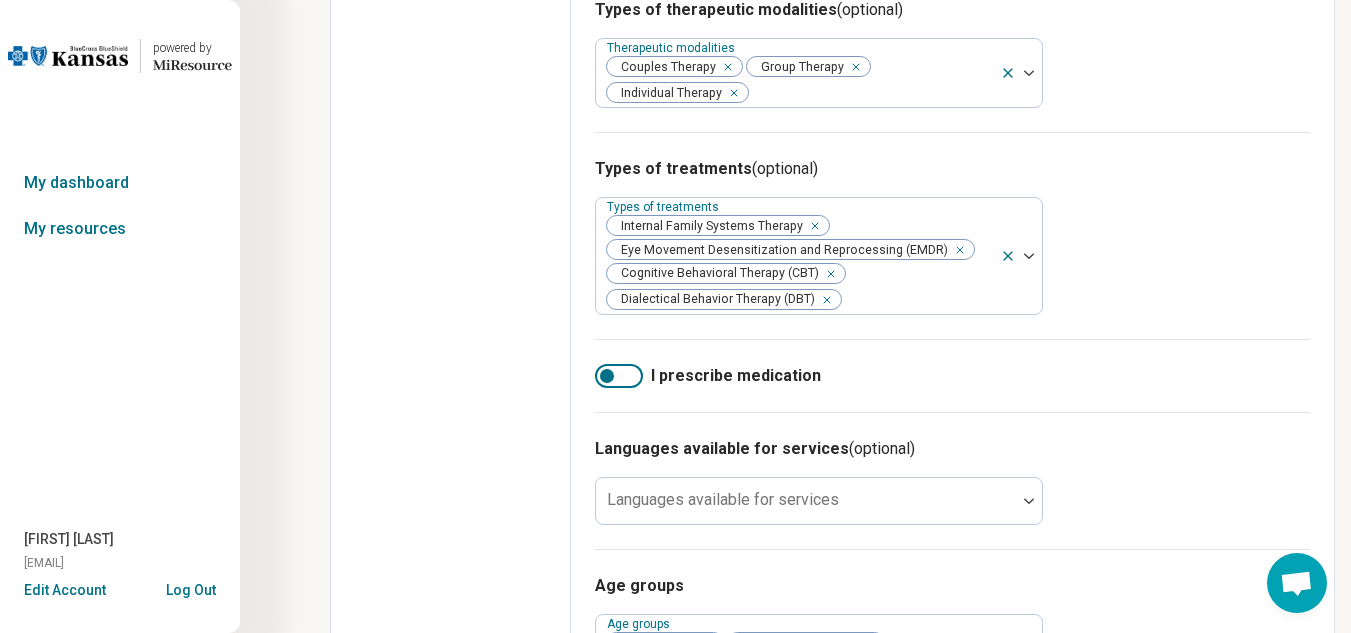 scroll, scrollTop: 761, scrollLeft: 0, axis: vertical 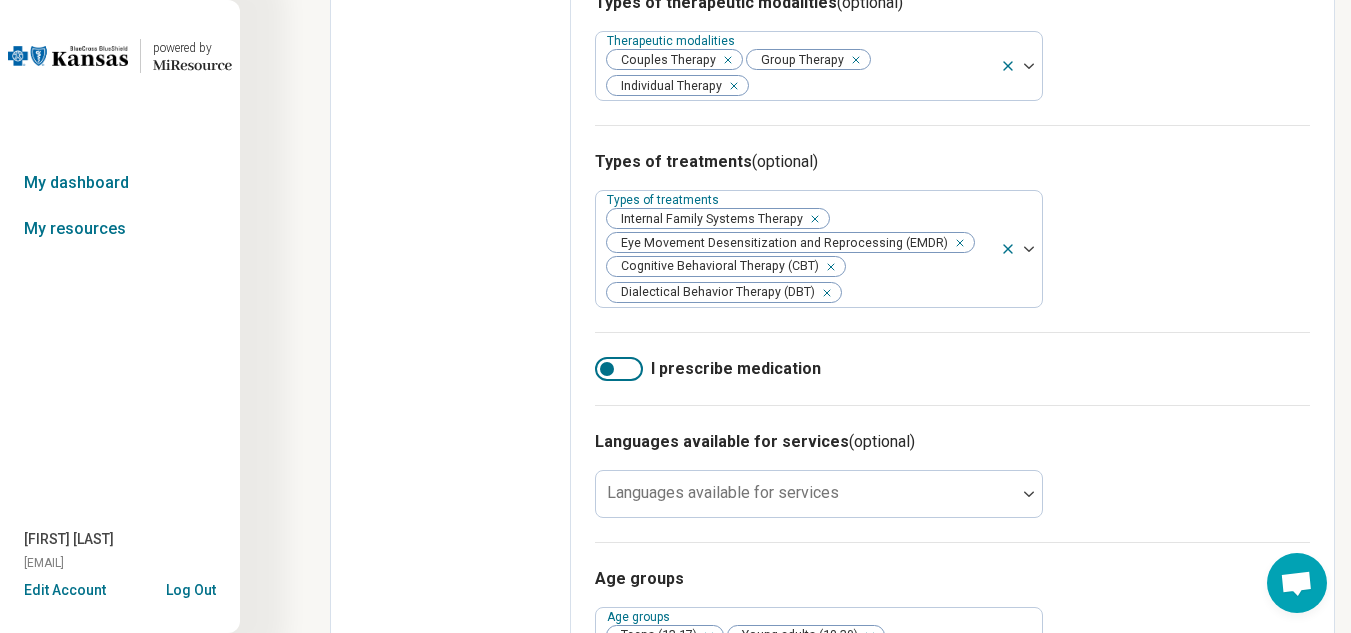 click at bounding box center (607, 369) 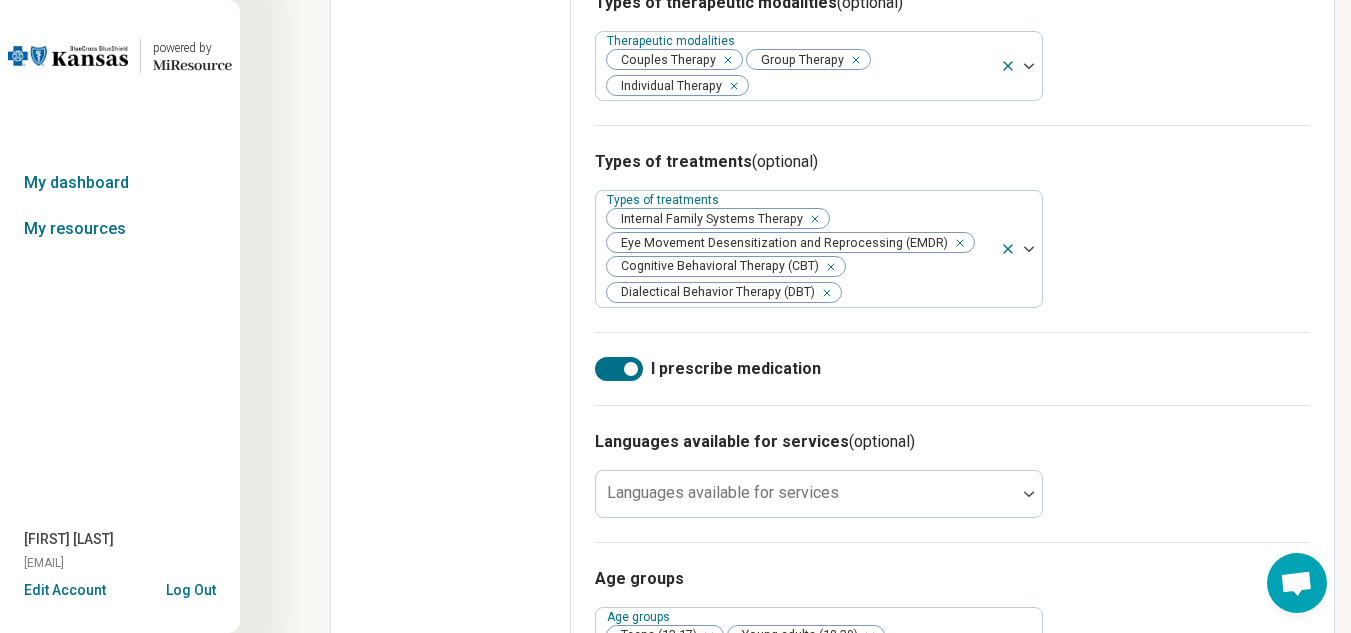 scroll, scrollTop: 10, scrollLeft: 0, axis: vertical 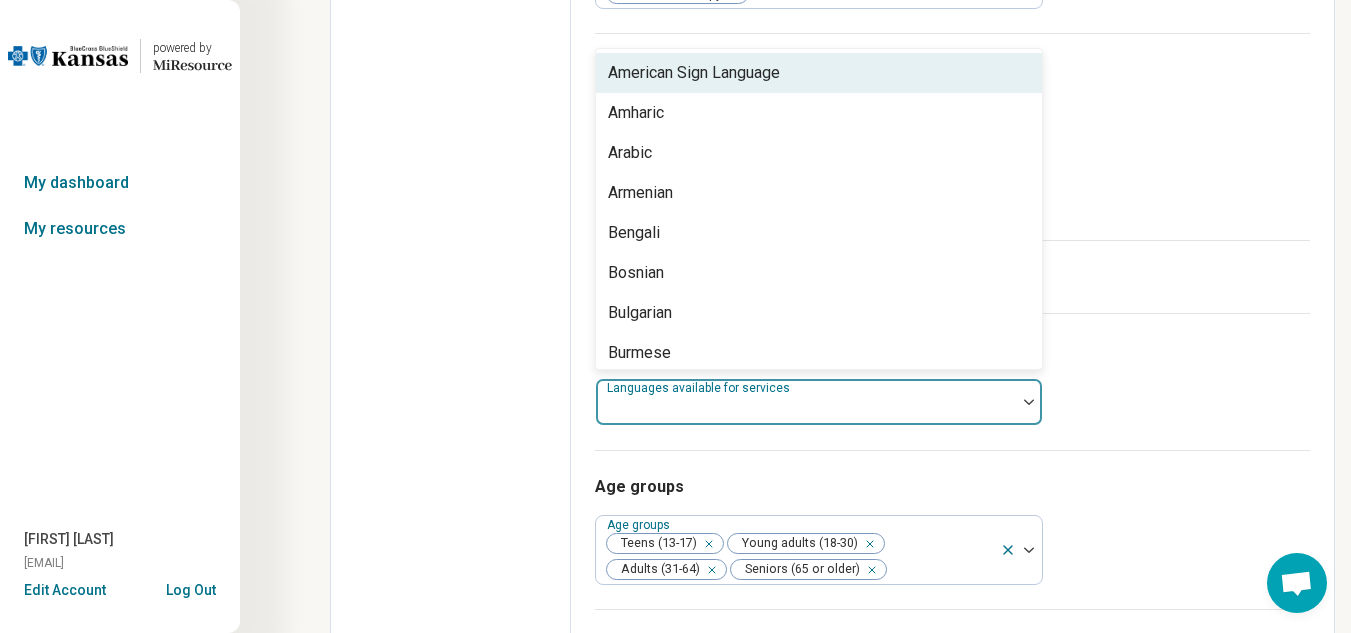click on "Languages available for services" at bounding box center (819, 402) 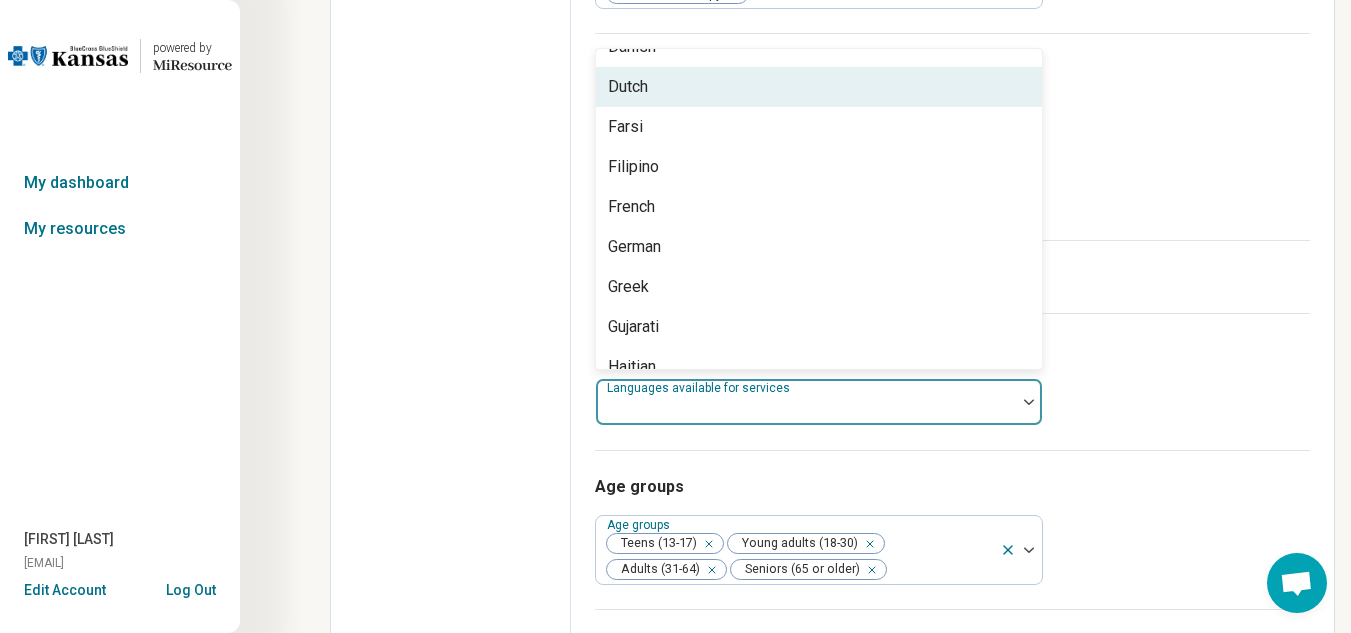 scroll, scrollTop: 427, scrollLeft: 0, axis: vertical 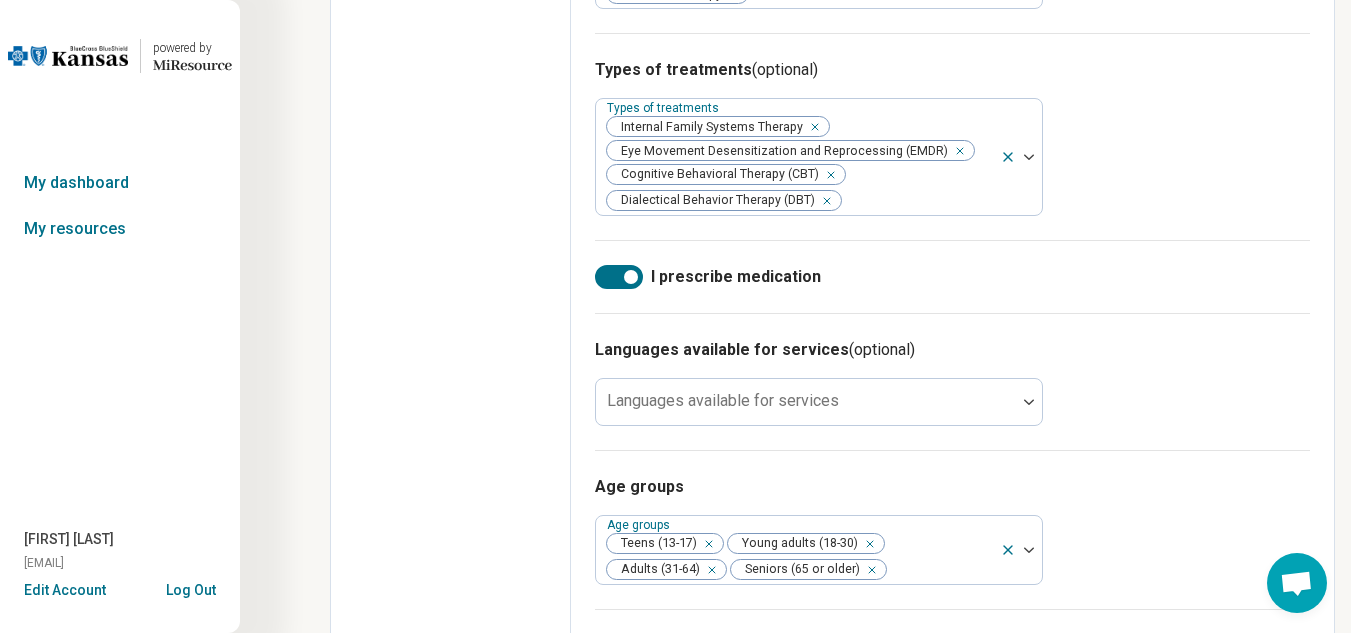 click on "Age groups" at bounding box center [952, 487] 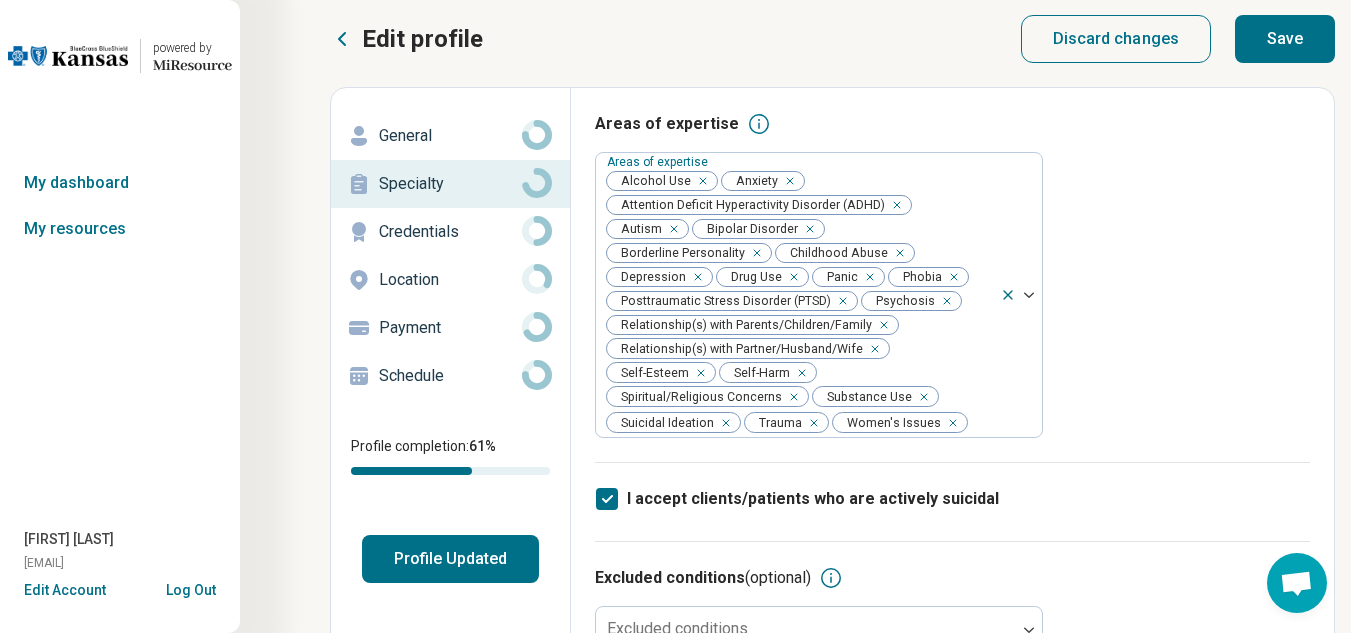 scroll, scrollTop: 0, scrollLeft: 0, axis: both 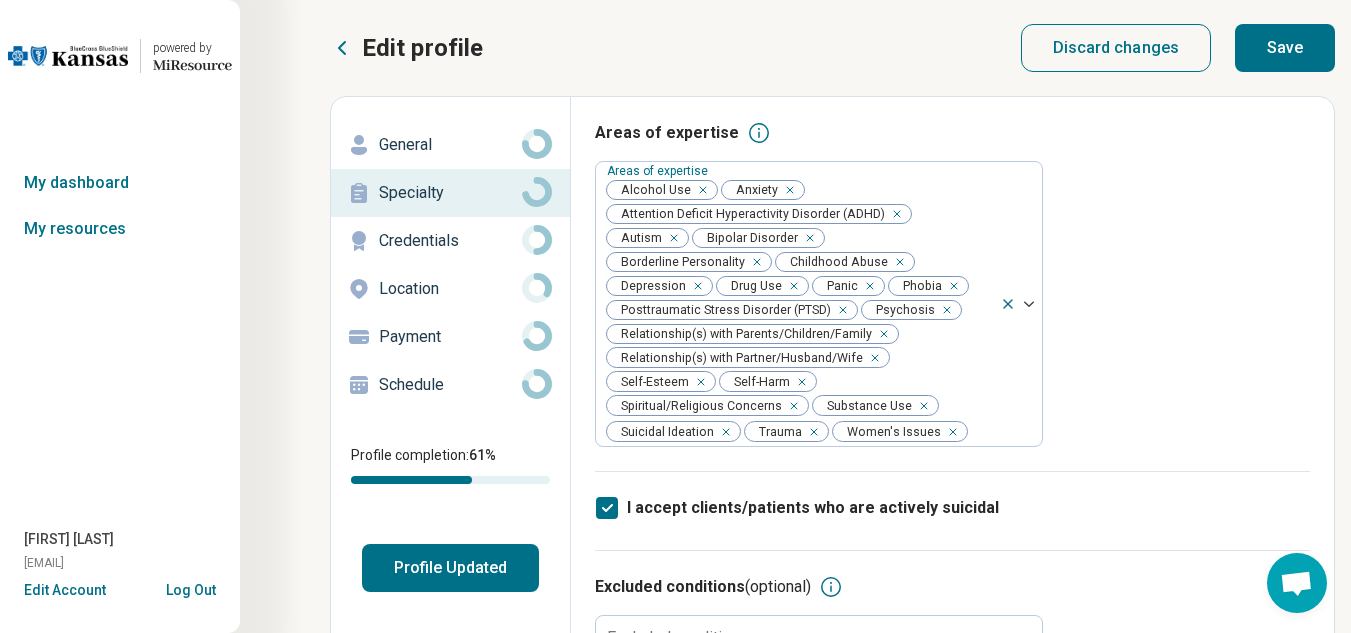 click on "Save" at bounding box center (1285, 48) 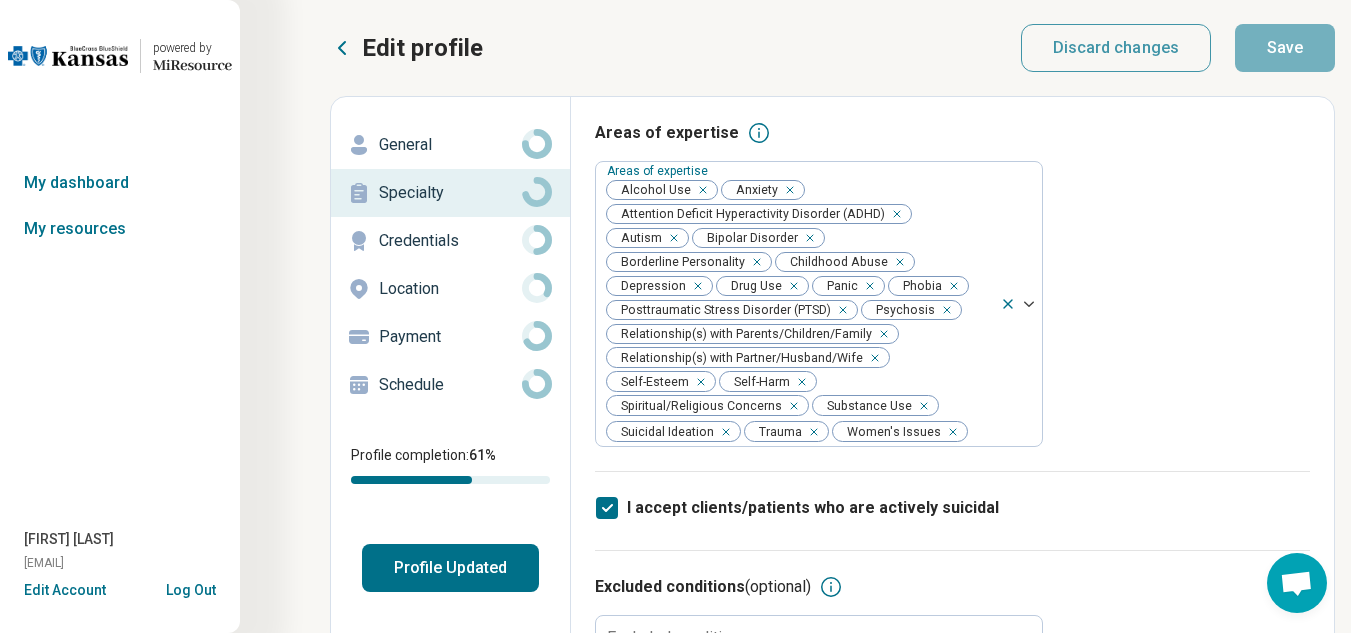 click on "Schedule" at bounding box center (450, 385) 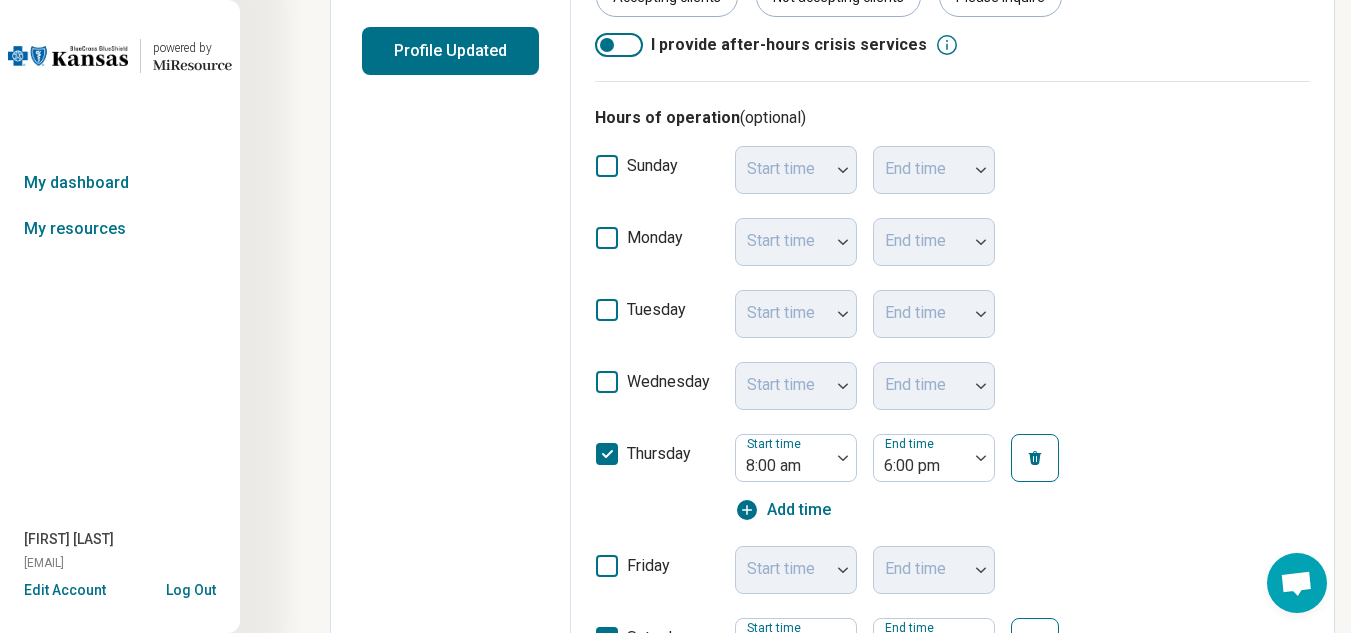 scroll, scrollTop: 548, scrollLeft: 0, axis: vertical 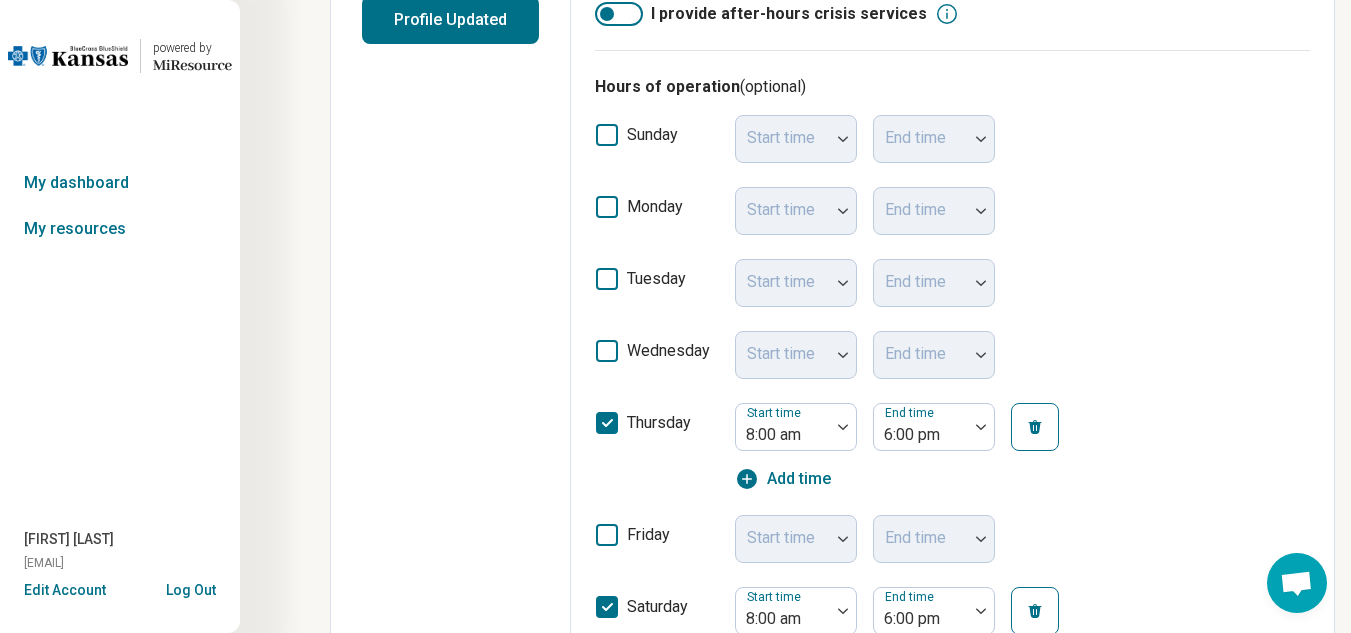 click at bounding box center [1035, 427] 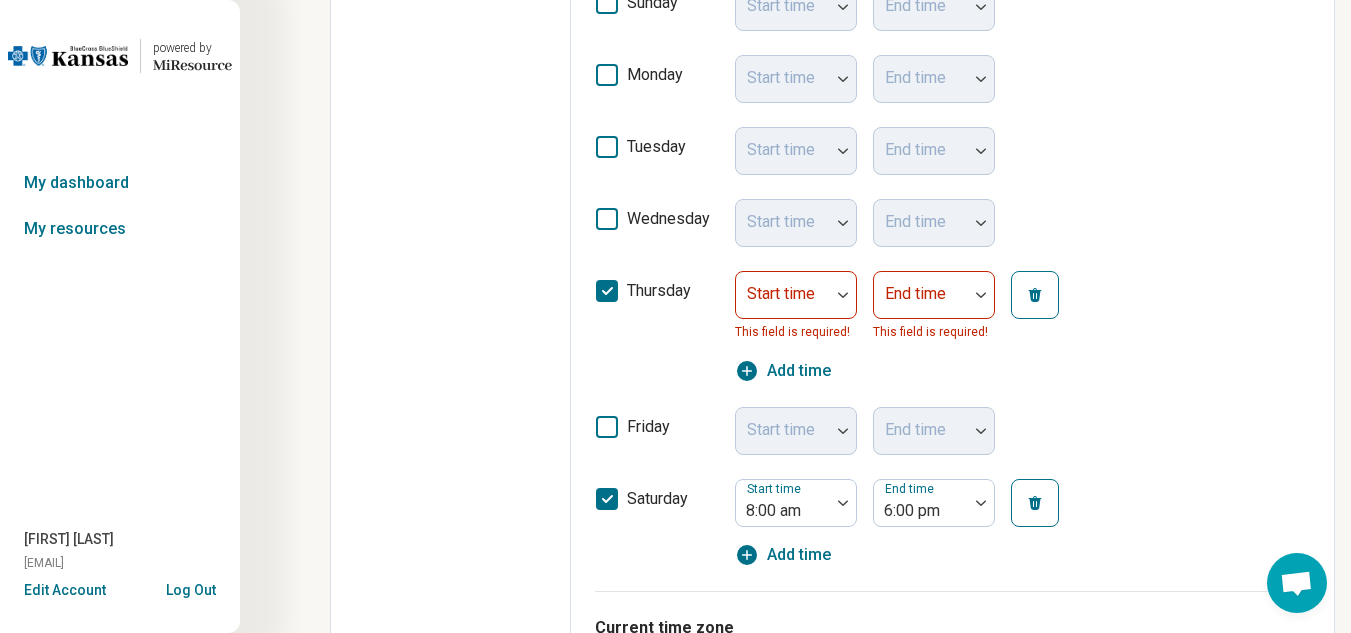scroll, scrollTop: 682, scrollLeft: 0, axis: vertical 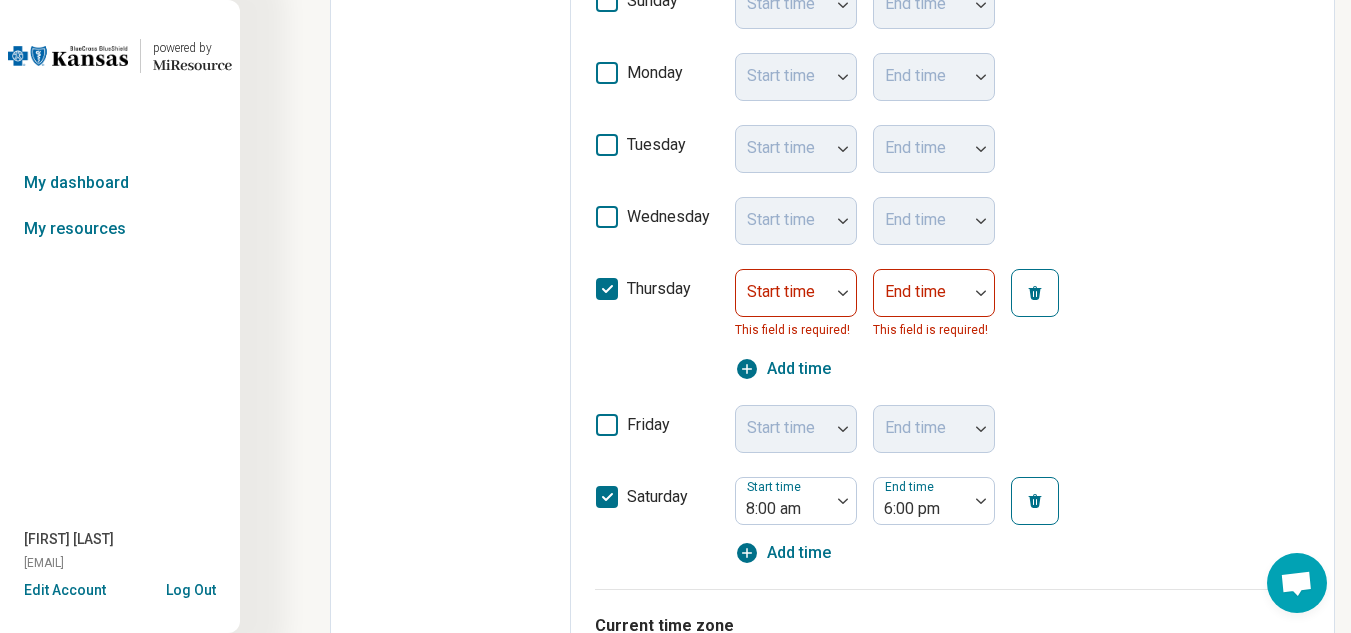click at bounding box center (1035, 501) 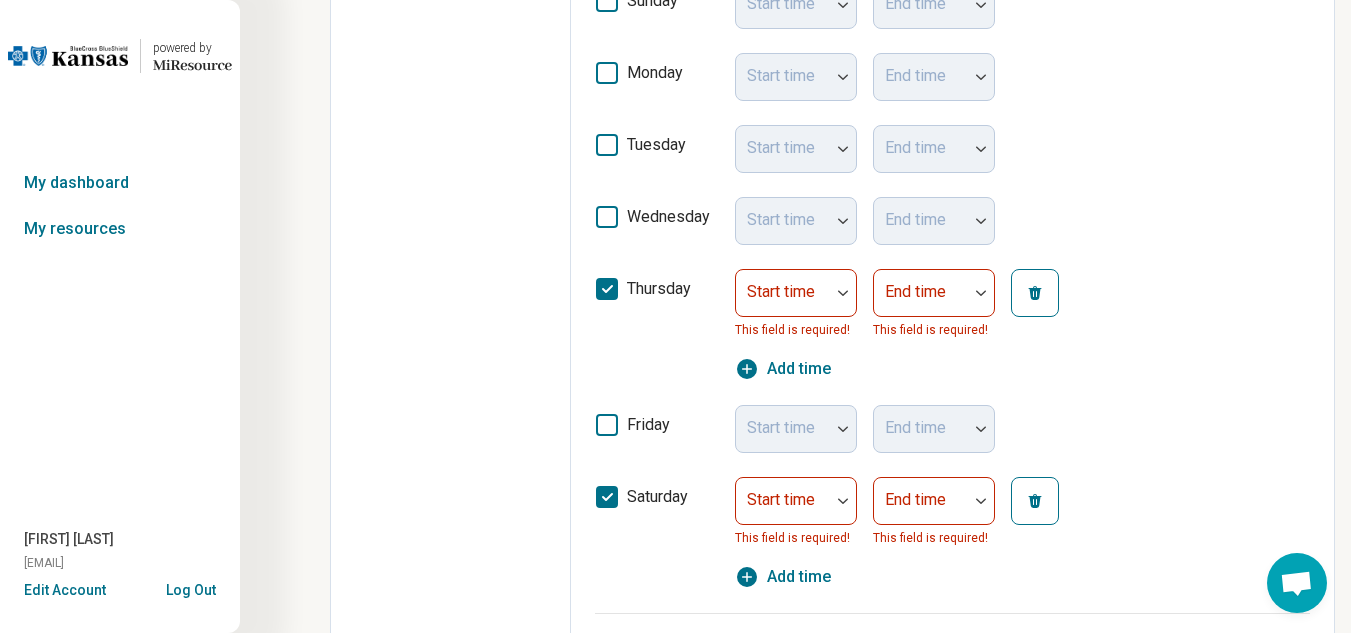 click 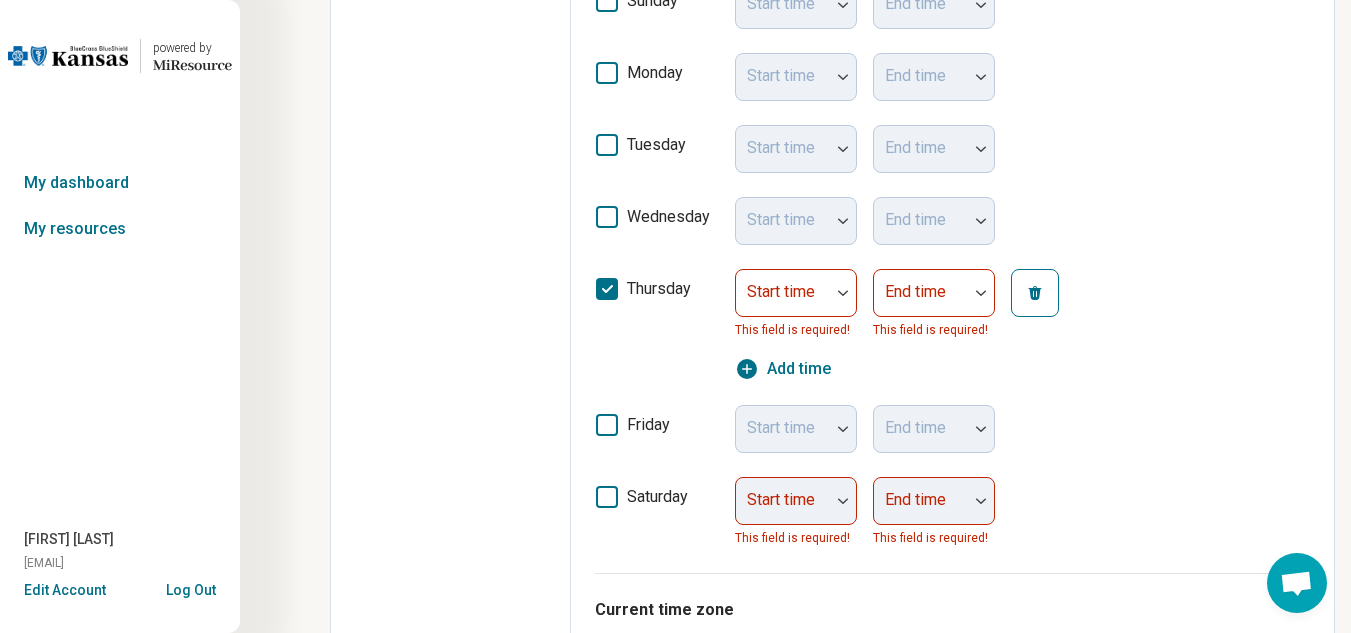 scroll, scrollTop: 10, scrollLeft: 0, axis: vertical 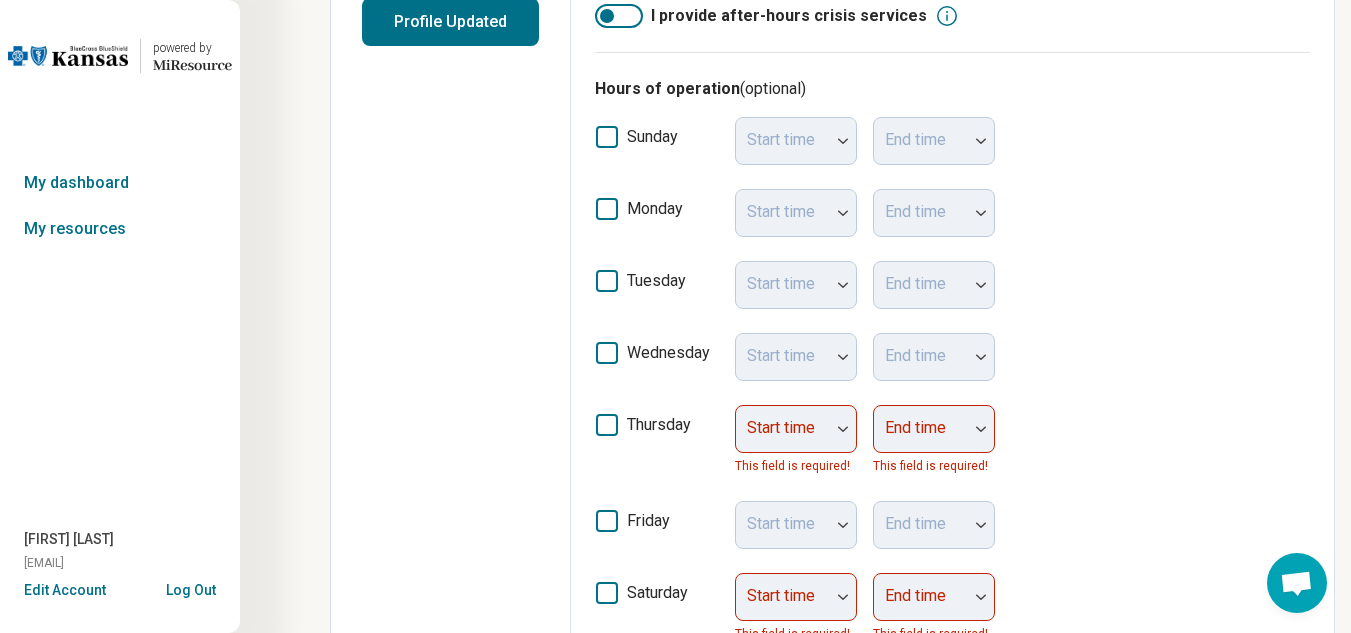 click 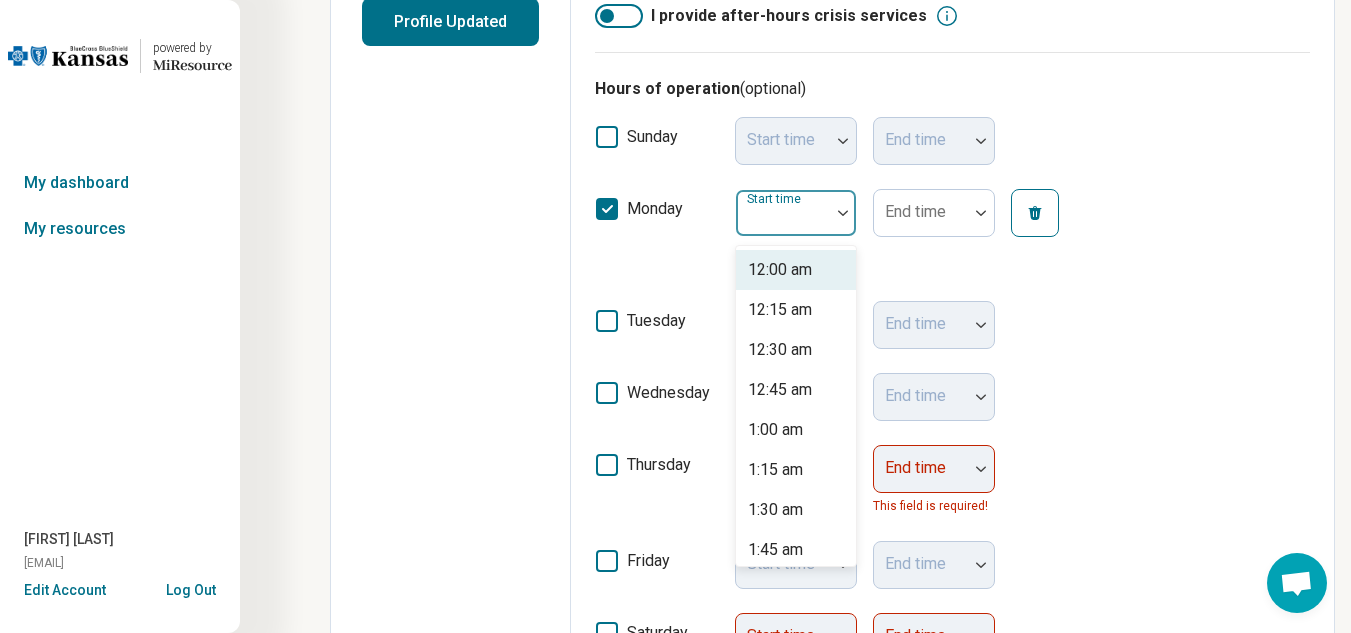 click at bounding box center (843, 213) 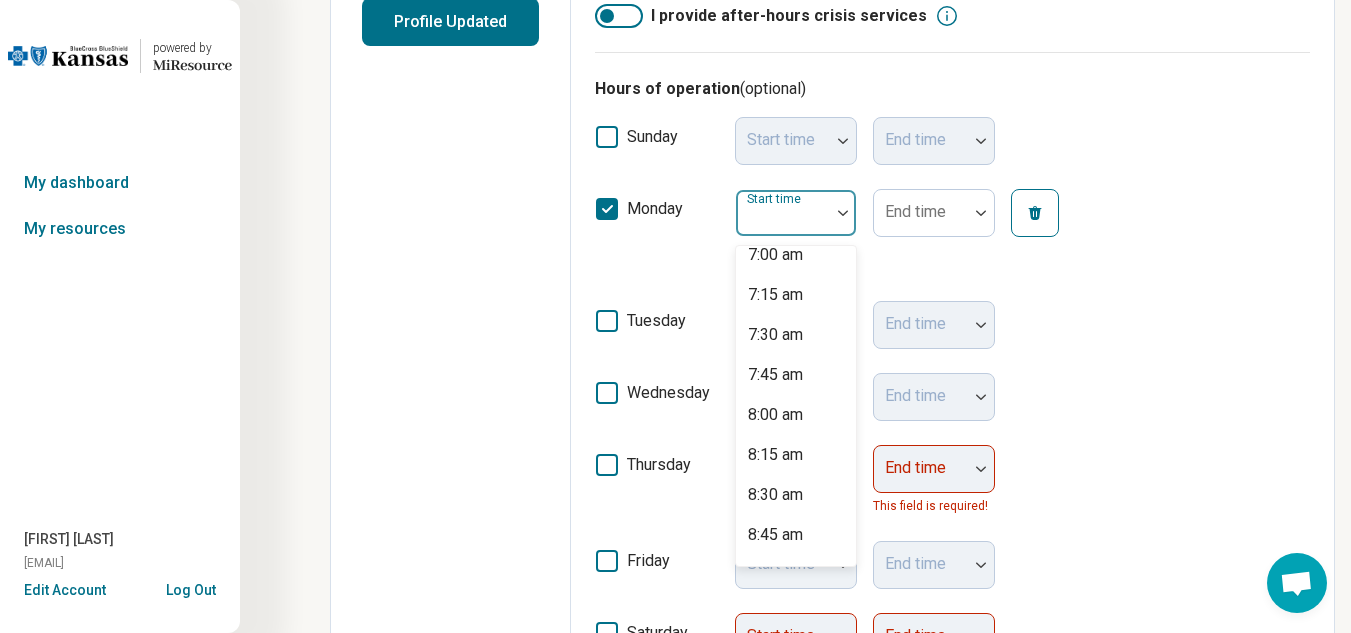 scroll, scrollTop: 1136, scrollLeft: 0, axis: vertical 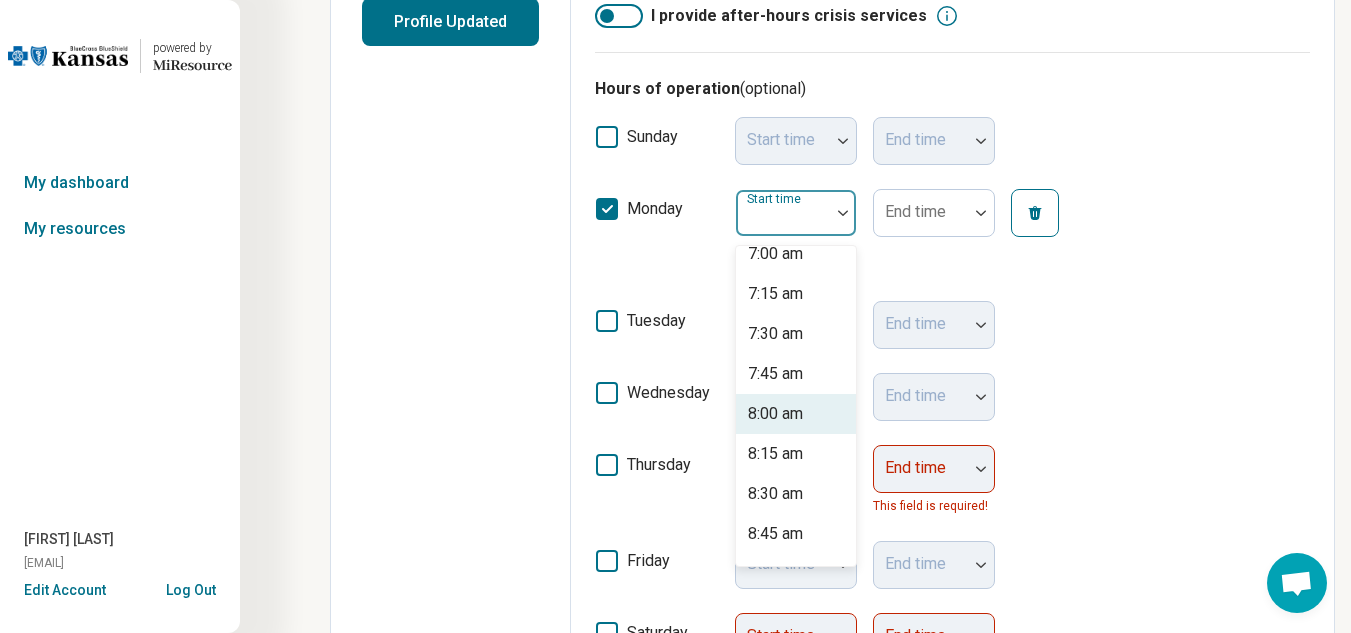 click on "8:00 am" at bounding box center [775, 414] 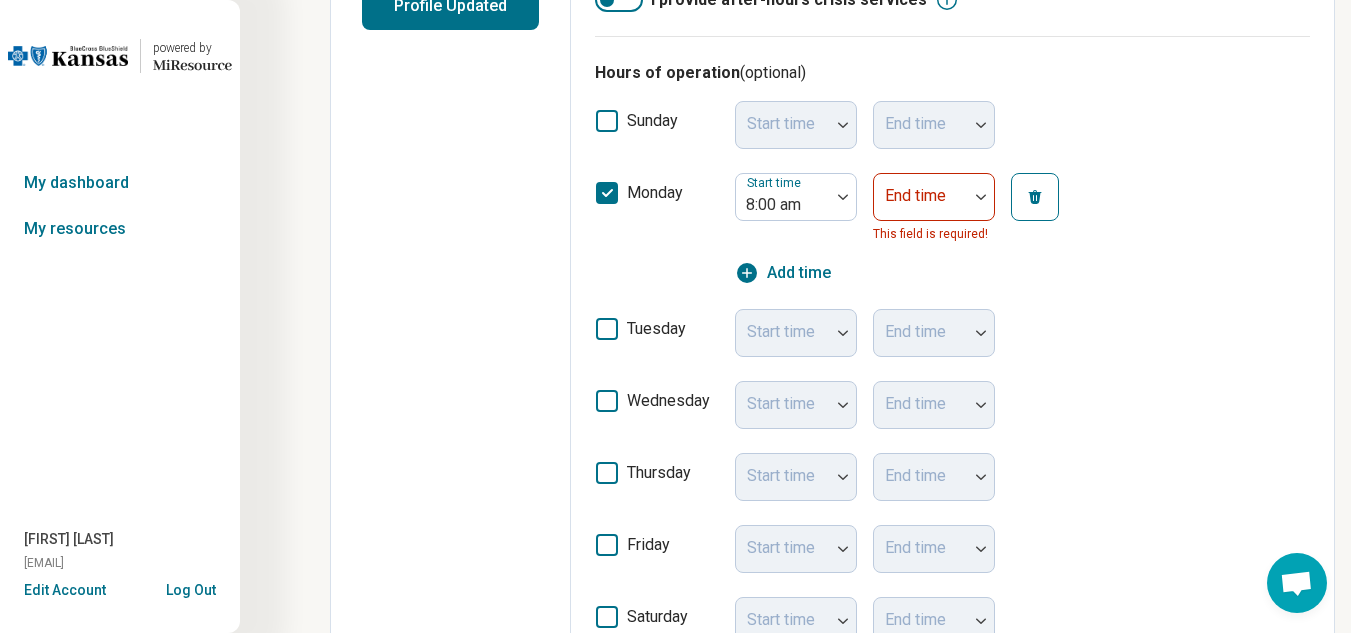 scroll, scrollTop: 563, scrollLeft: 0, axis: vertical 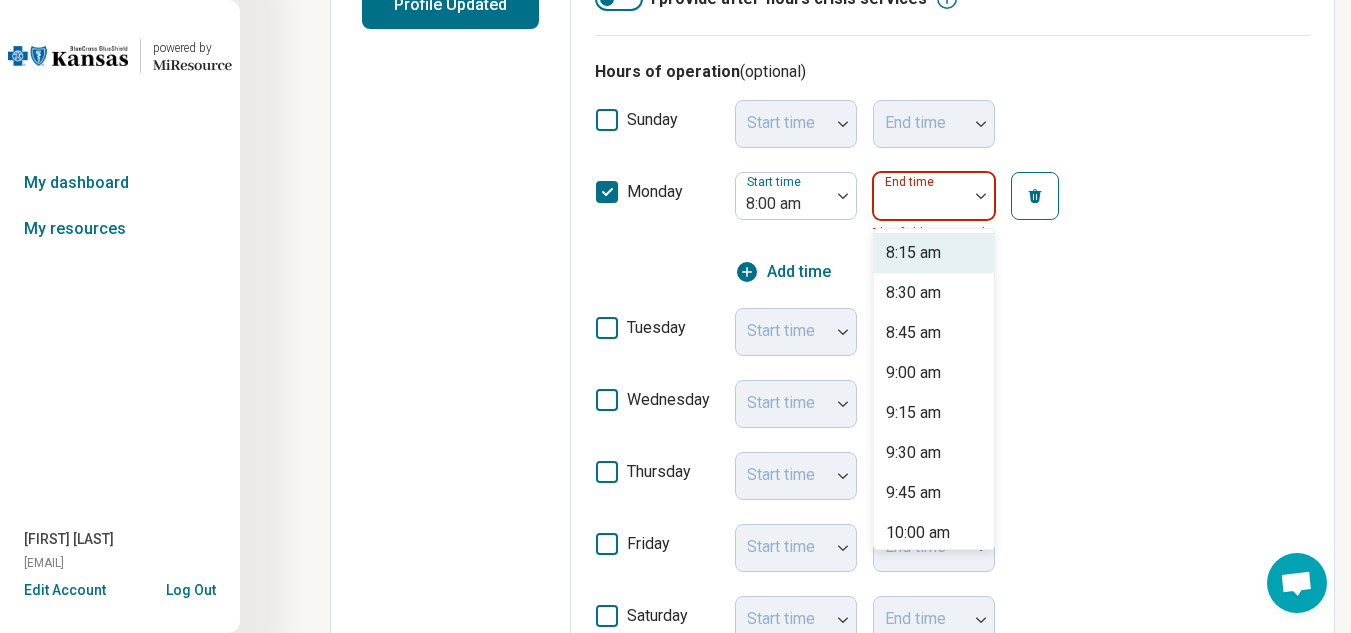 click at bounding box center (981, 196) 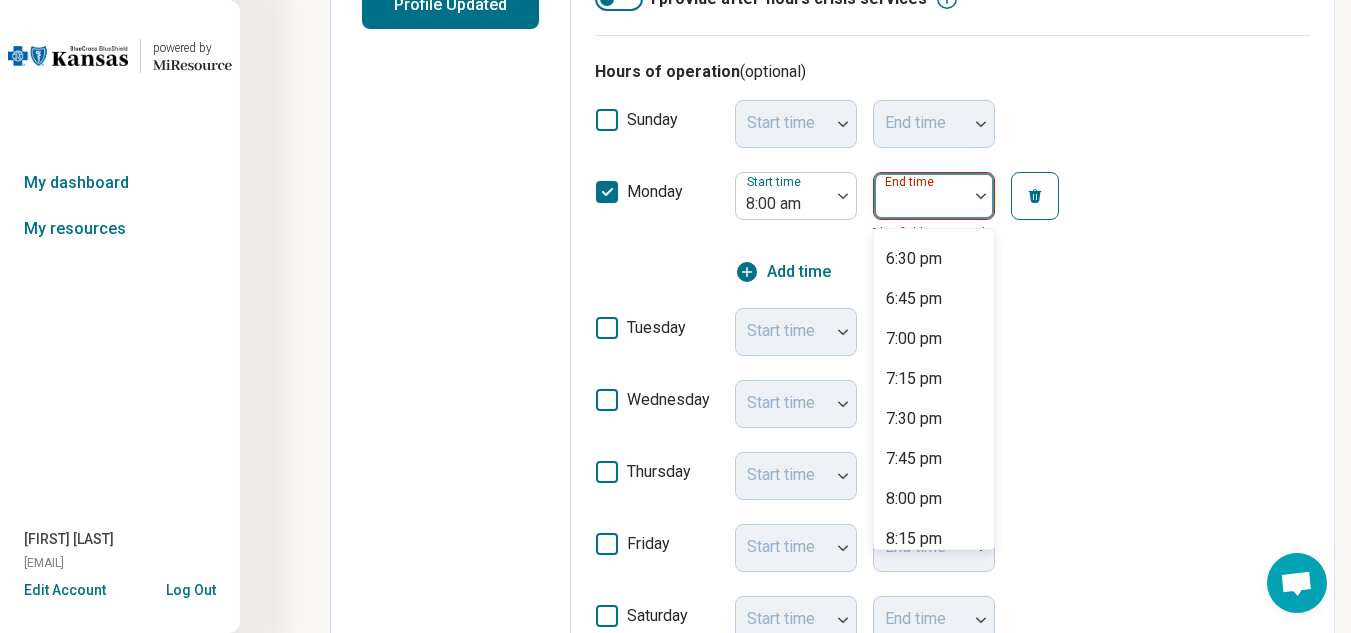 scroll, scrollTop: 1635, scrollLeft: 0, axis: vertical 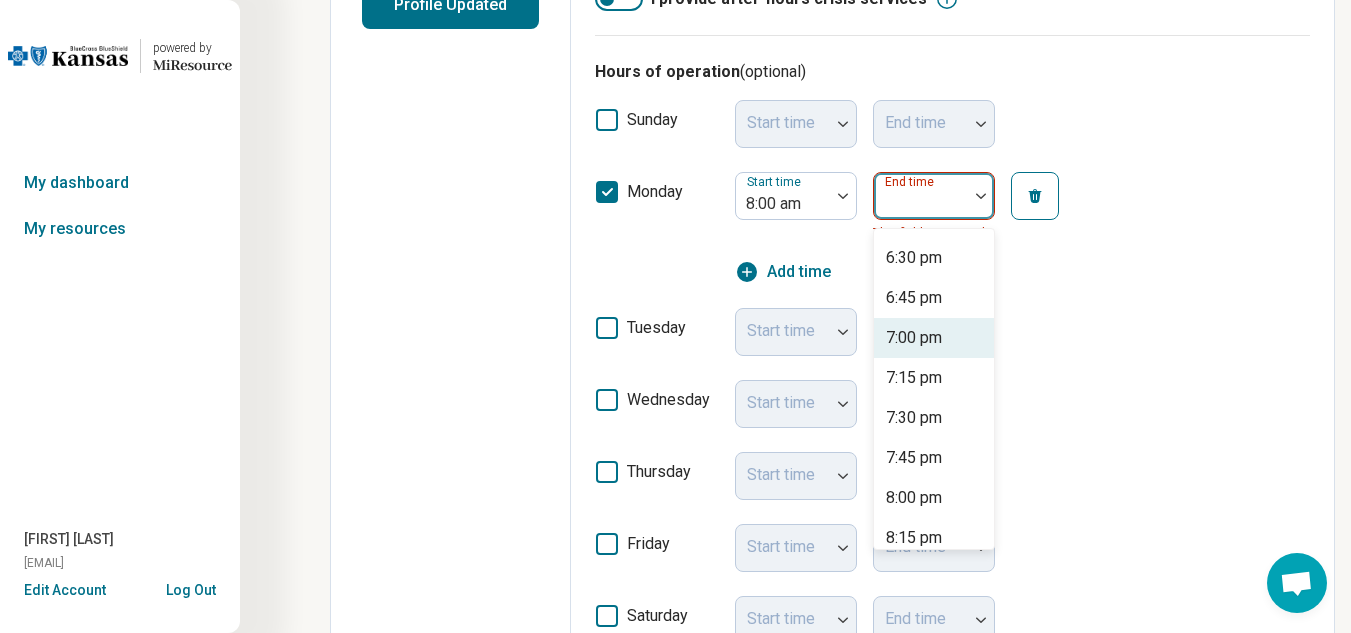 click on "7:00 pm" at bounding box center [914, 338] 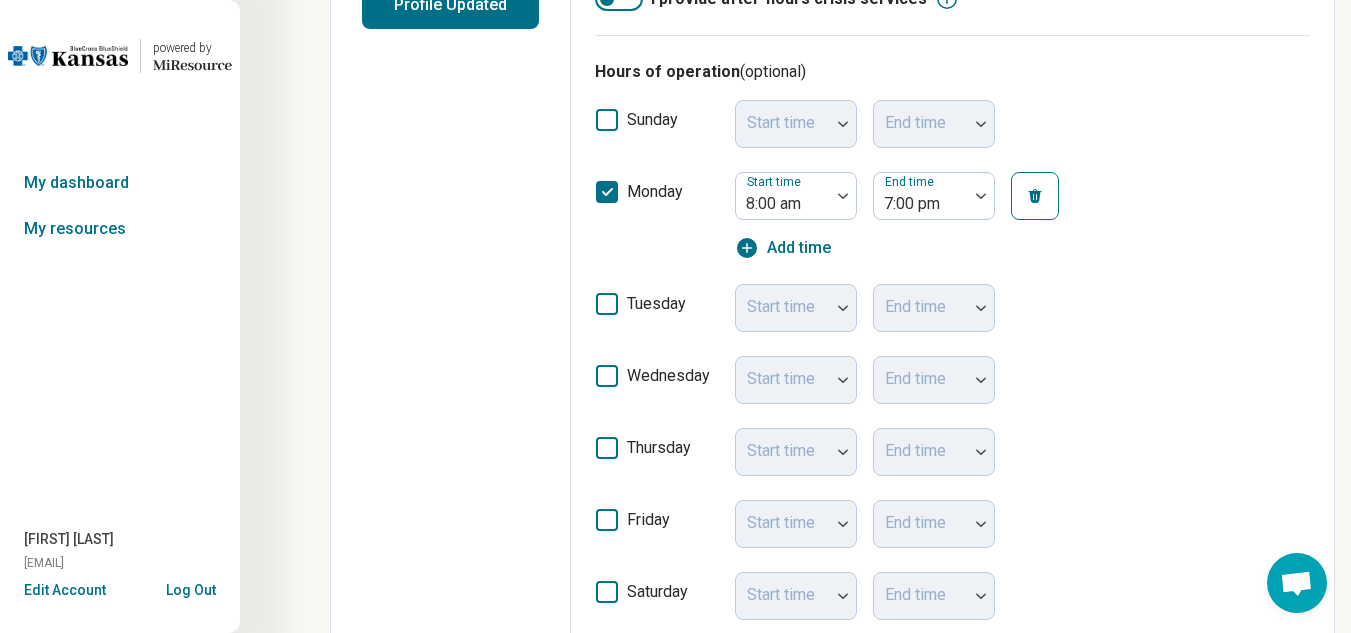 click 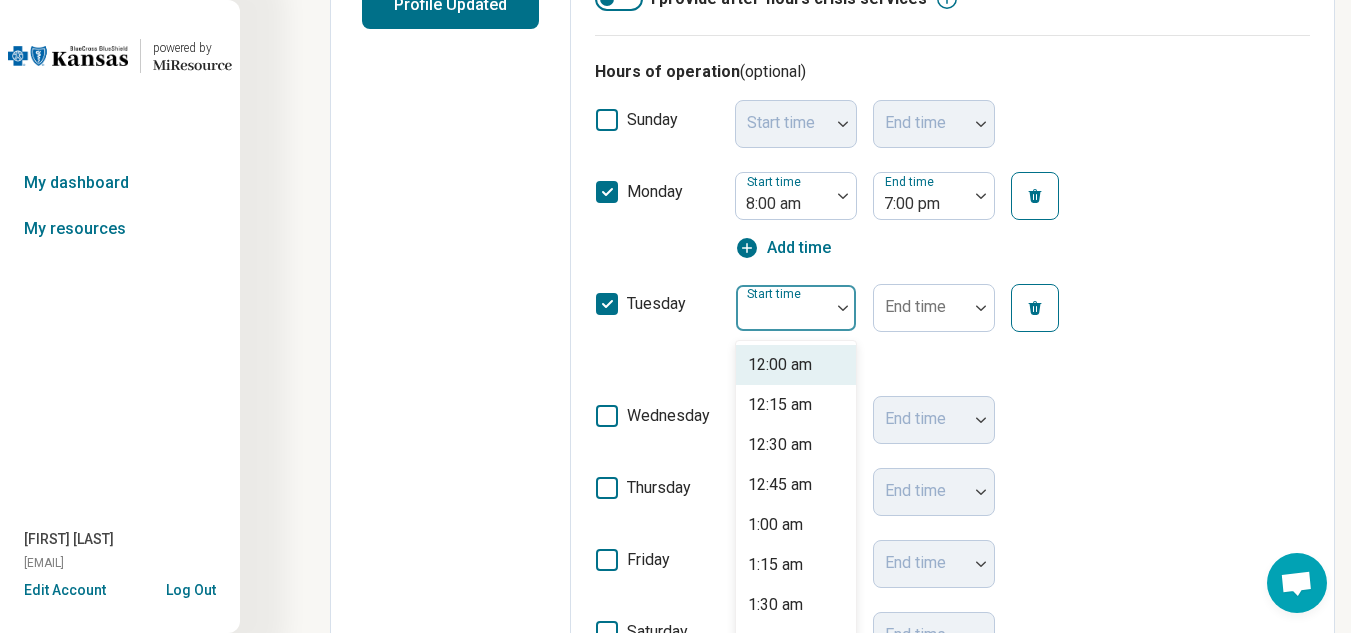 click at bounding box center [843, 308] 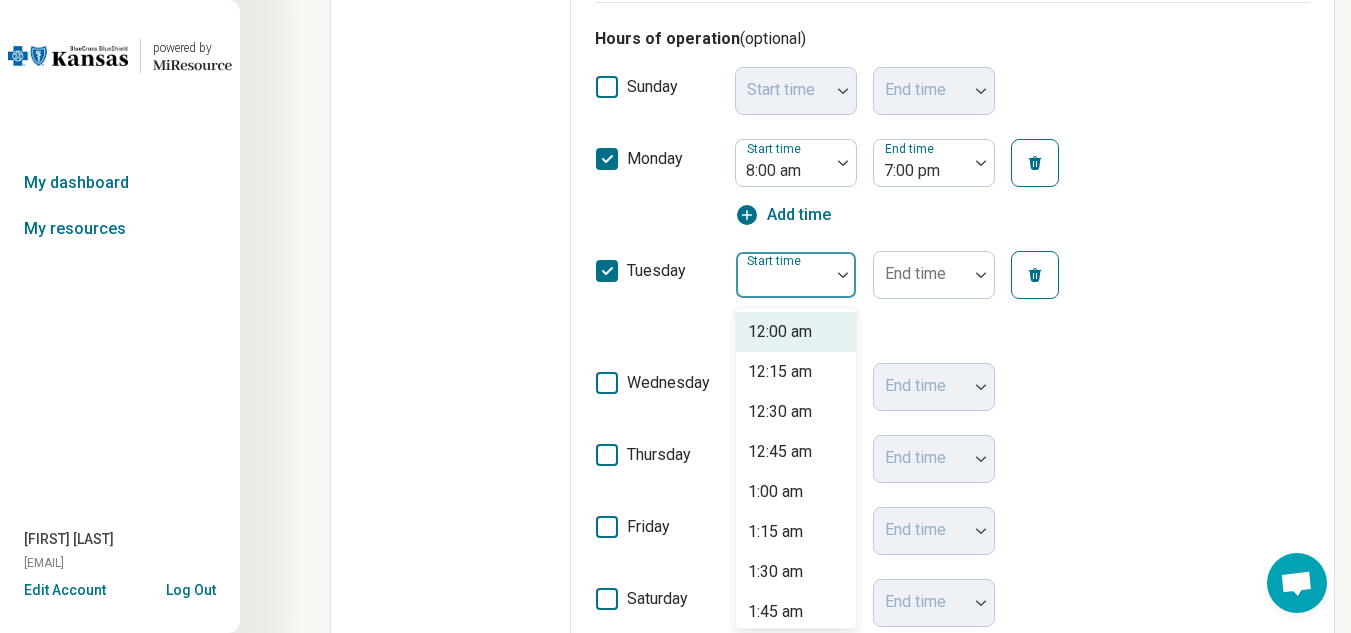 scroll, scrollTop: 600, scrollLeft: 0, axis: vertical 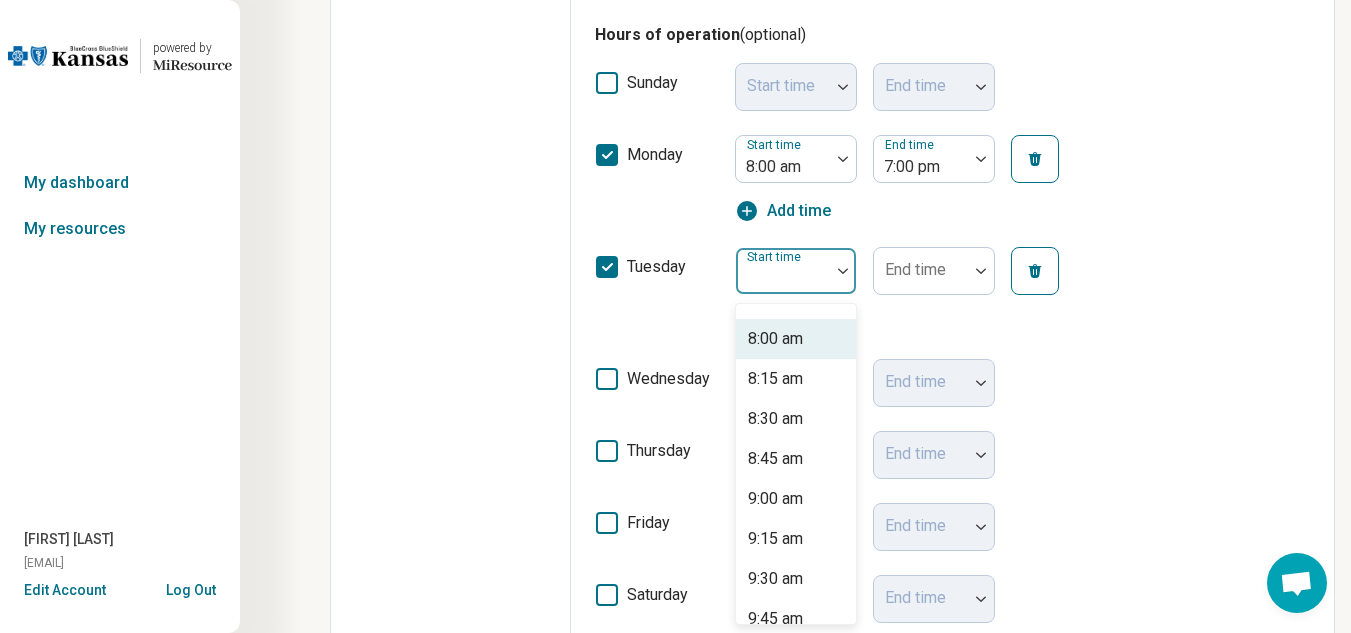 click on "8:00 am" at bounding box center [775, 339] 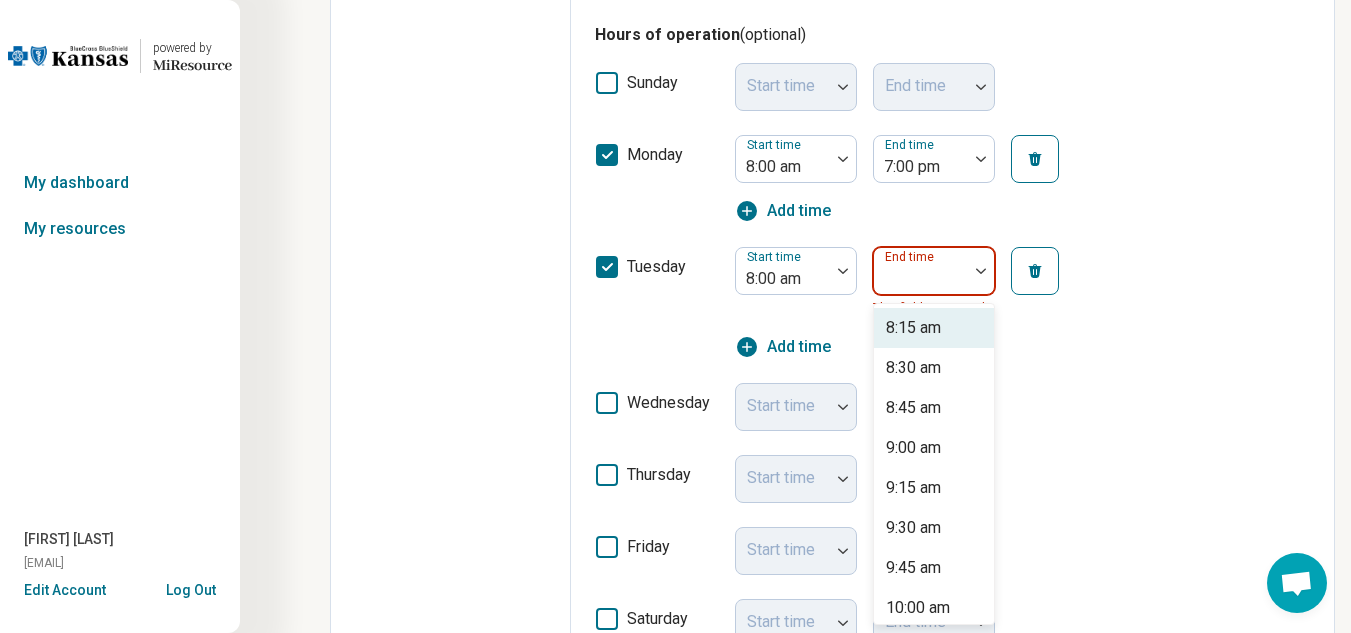 click at bounding box center [981, 271] 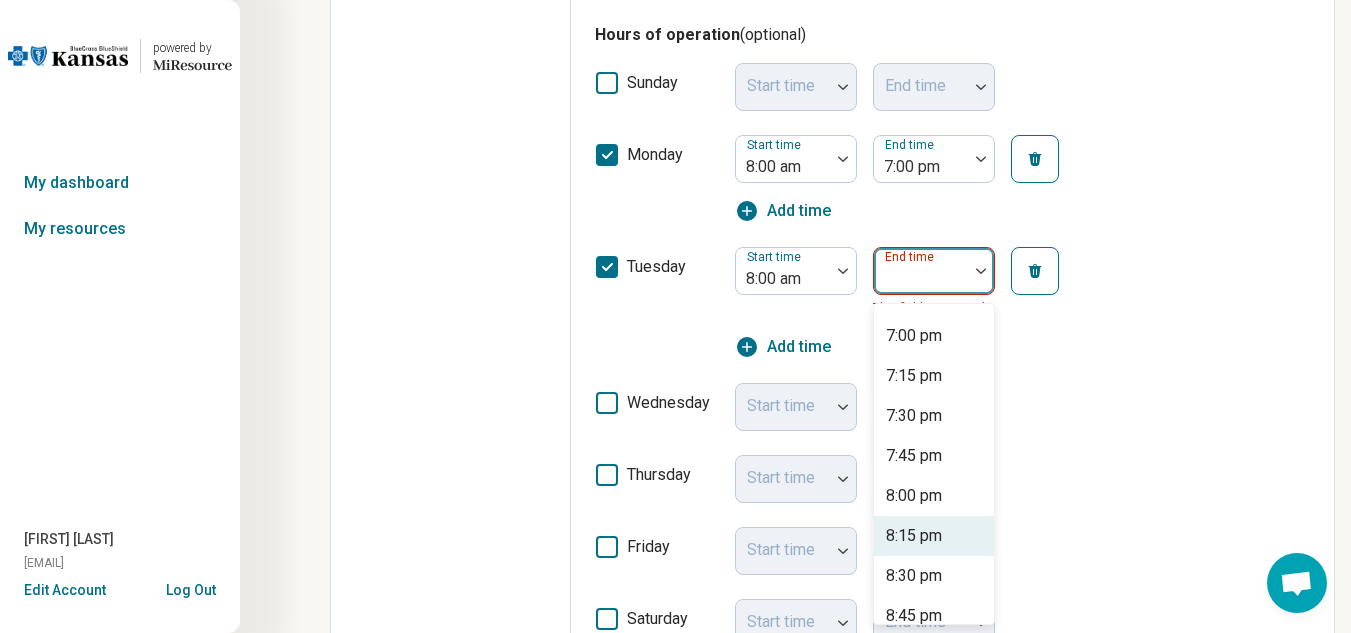 scroll, scrollTop: 1711, scrollLeft: 0, axis: vertical 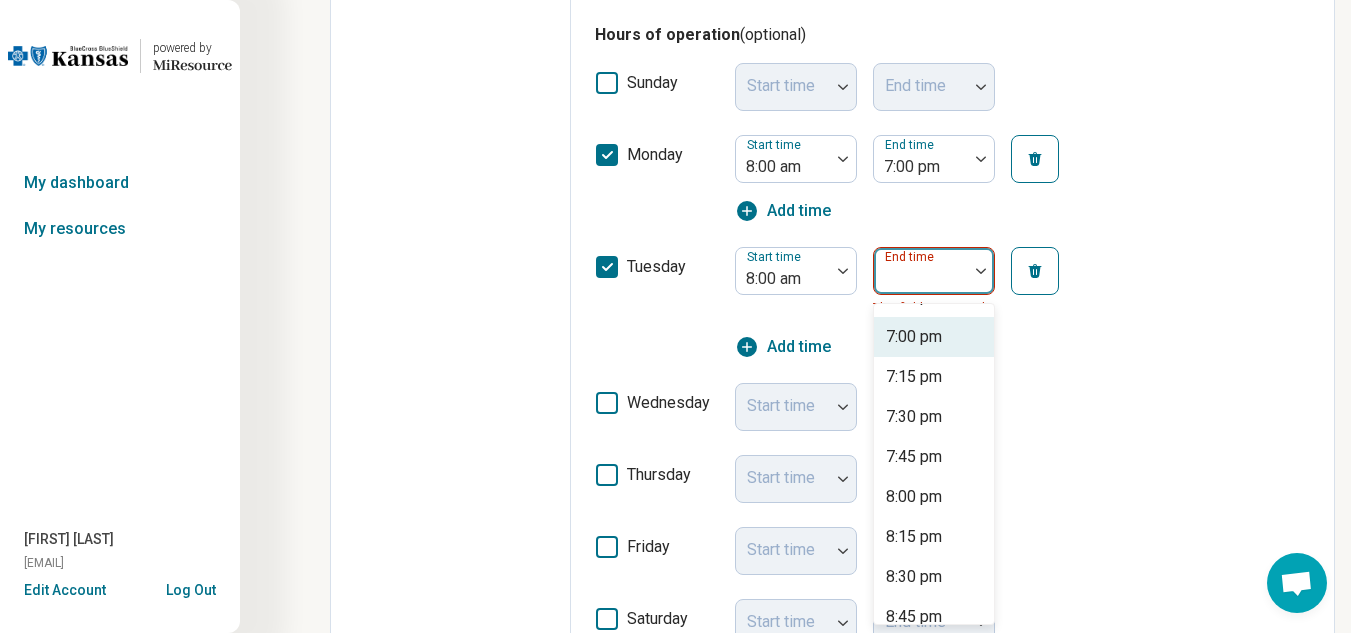 click on "7:00 pm" at bounding box center [914, 337] 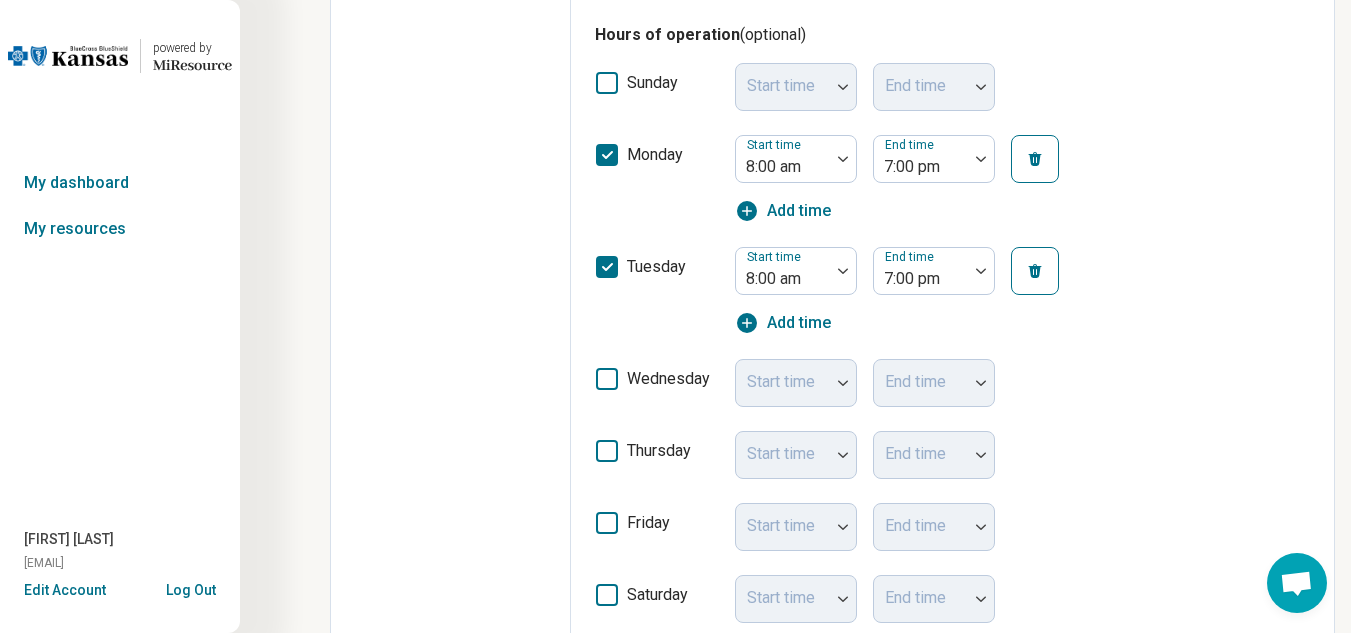 click 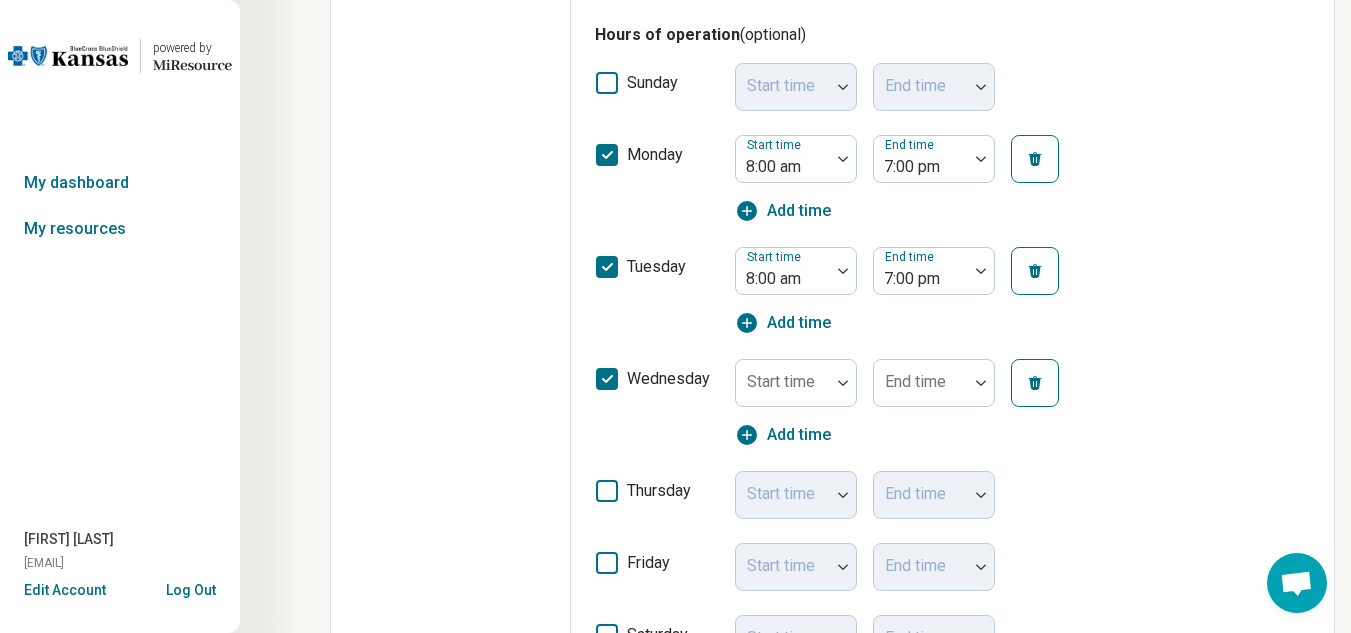 scroll, scrollTop: 10, scrollLeft: 0, axis: vertical 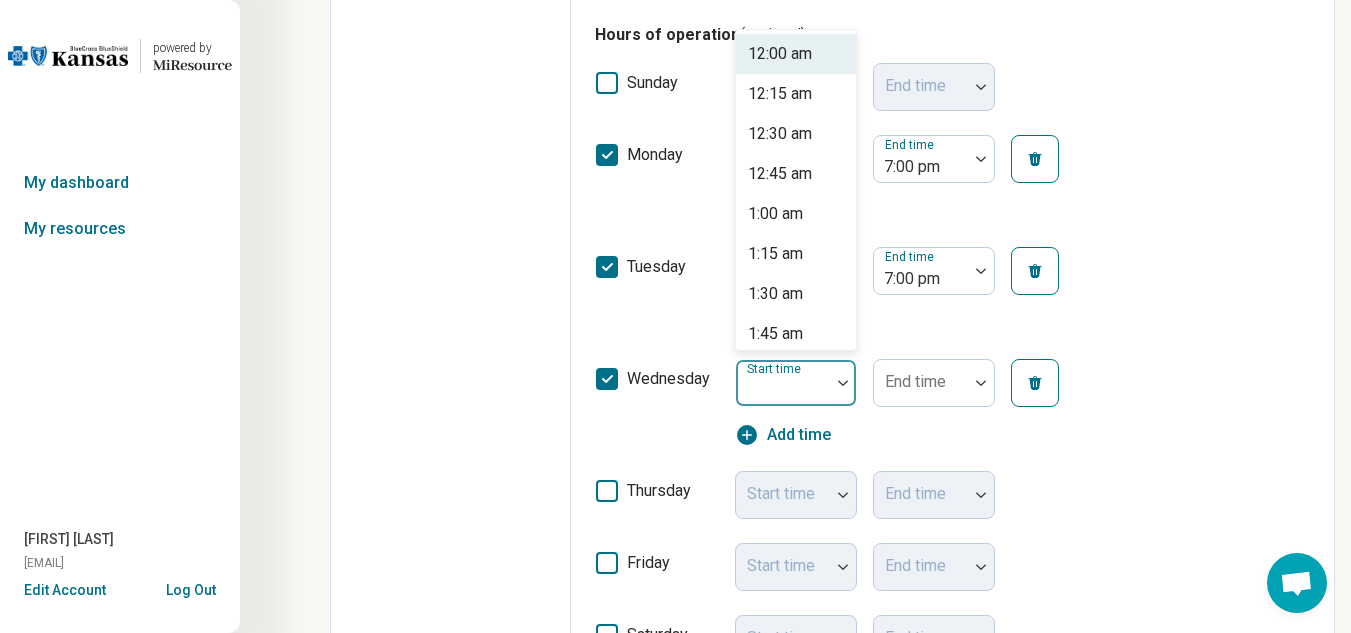 click at bounding box center (843, 383) 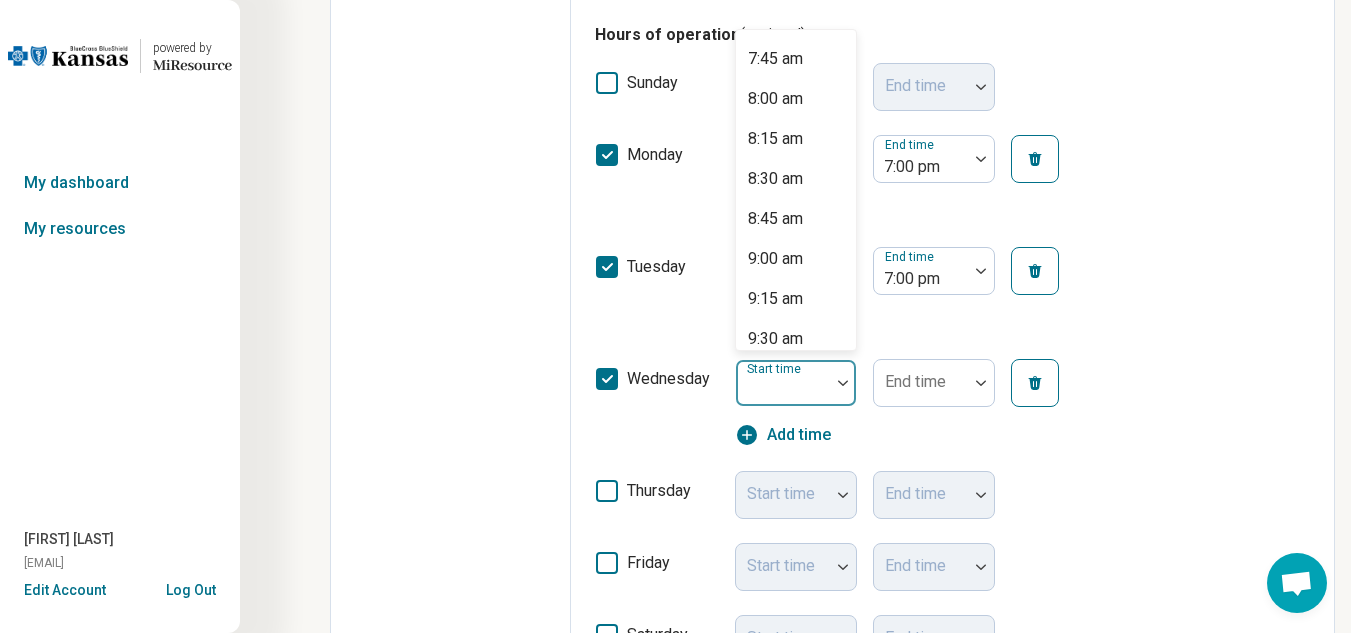 scroll, scrollTop: 1239, scrollLeft: 0, axis: vertical 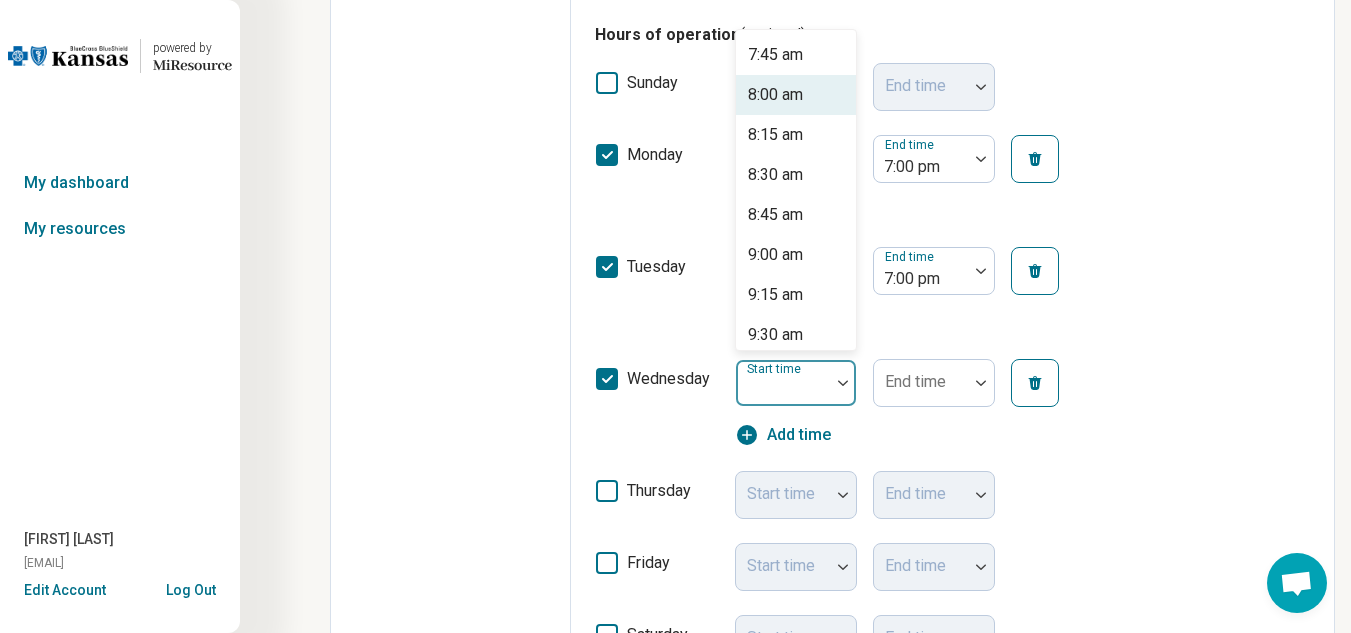 click on "8:00 am" at bounding box center (775, 95) 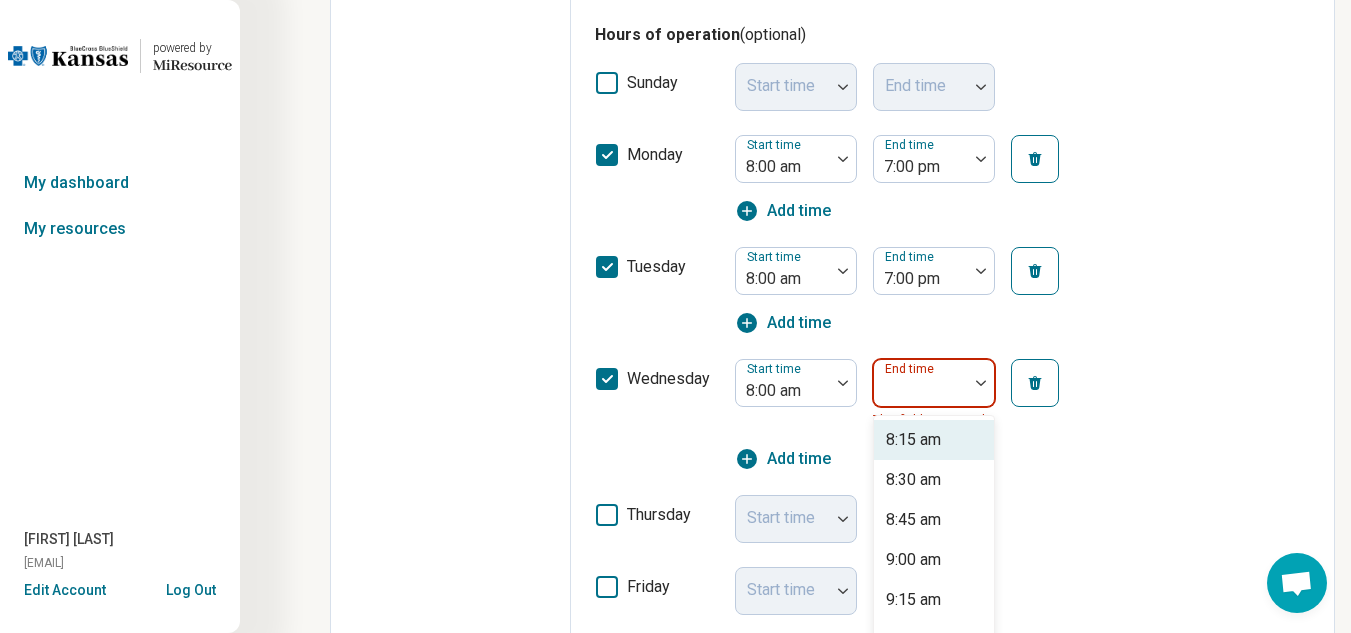 click at bounding box center [981, 383] 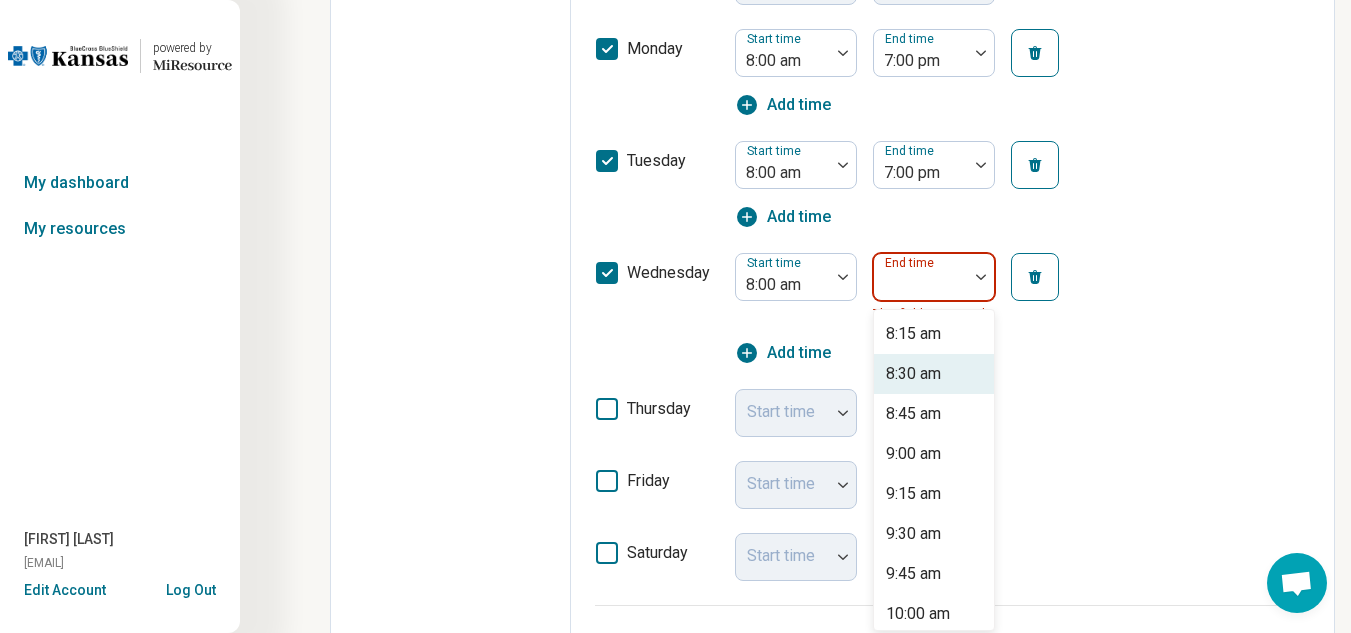 scroll, scrollTop: 712, scrollLeft: 0, axis: vertical 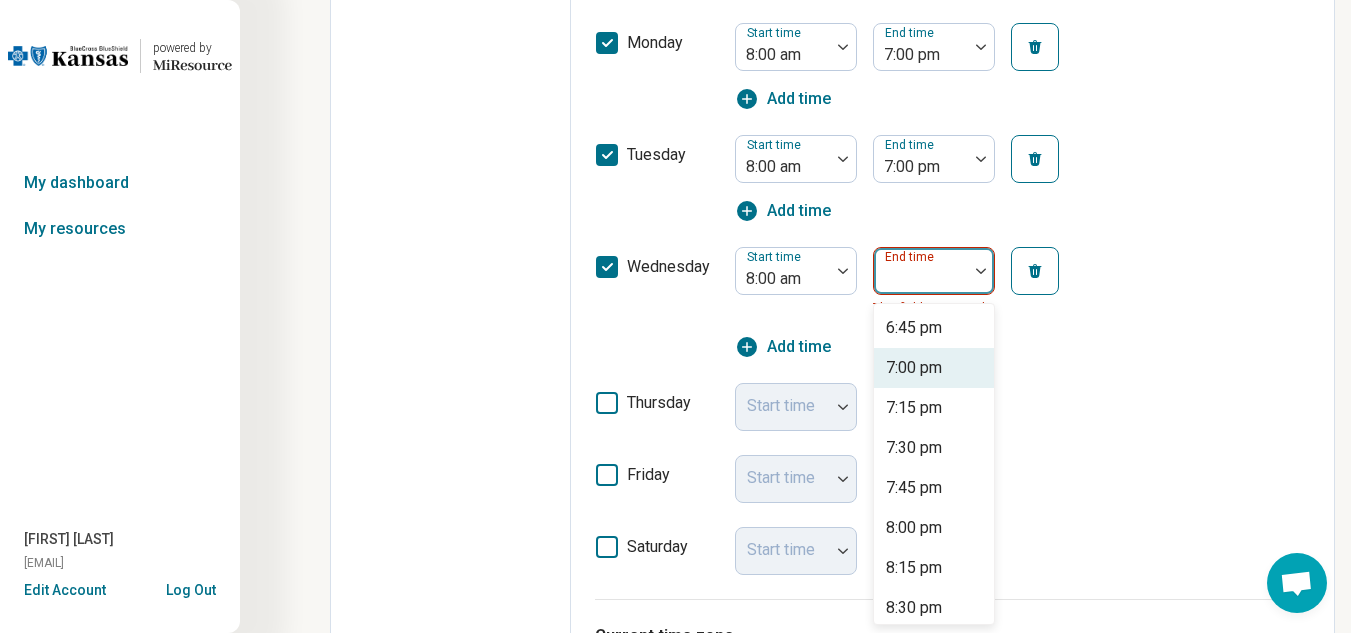 click on "7:00 pm" at bounding box center [914, 368] 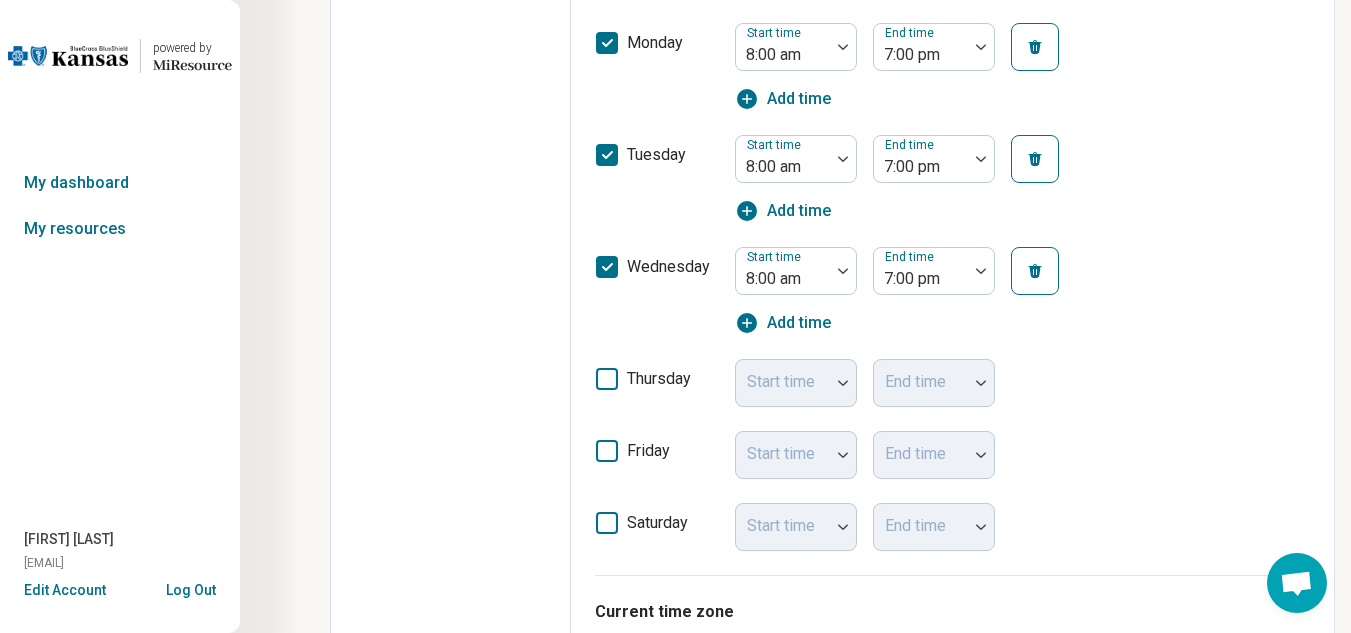 click 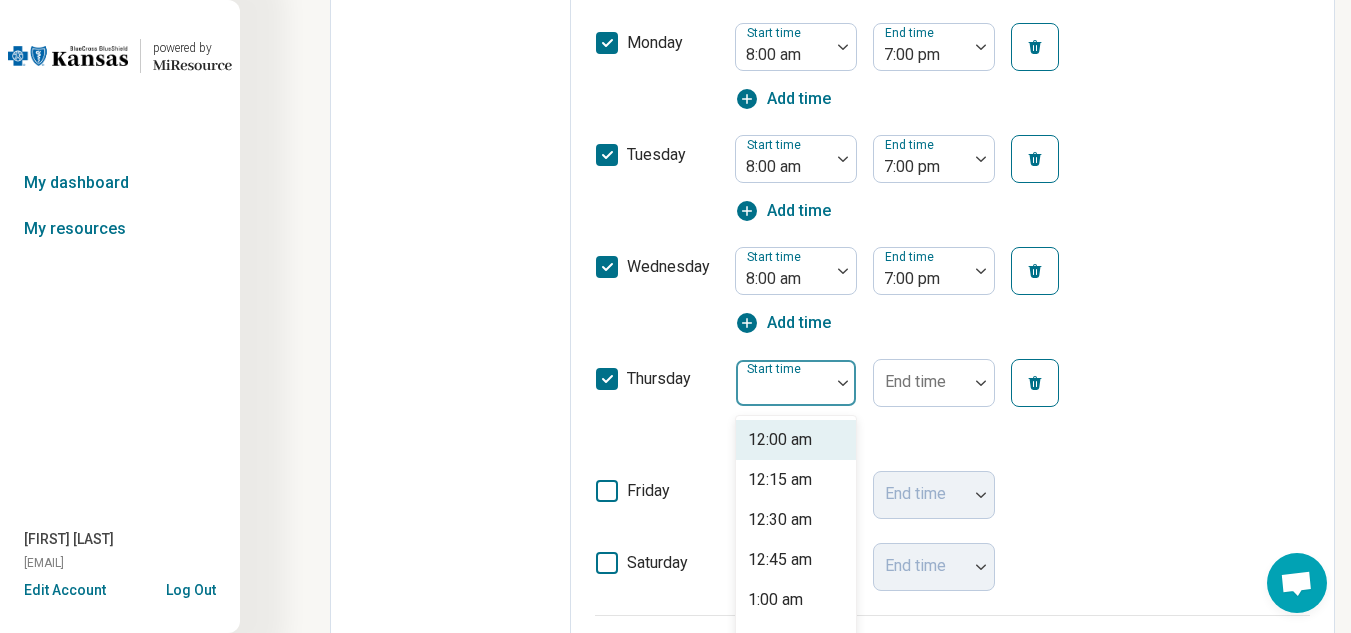 click on "Start time" at bounding box center [796, 383] 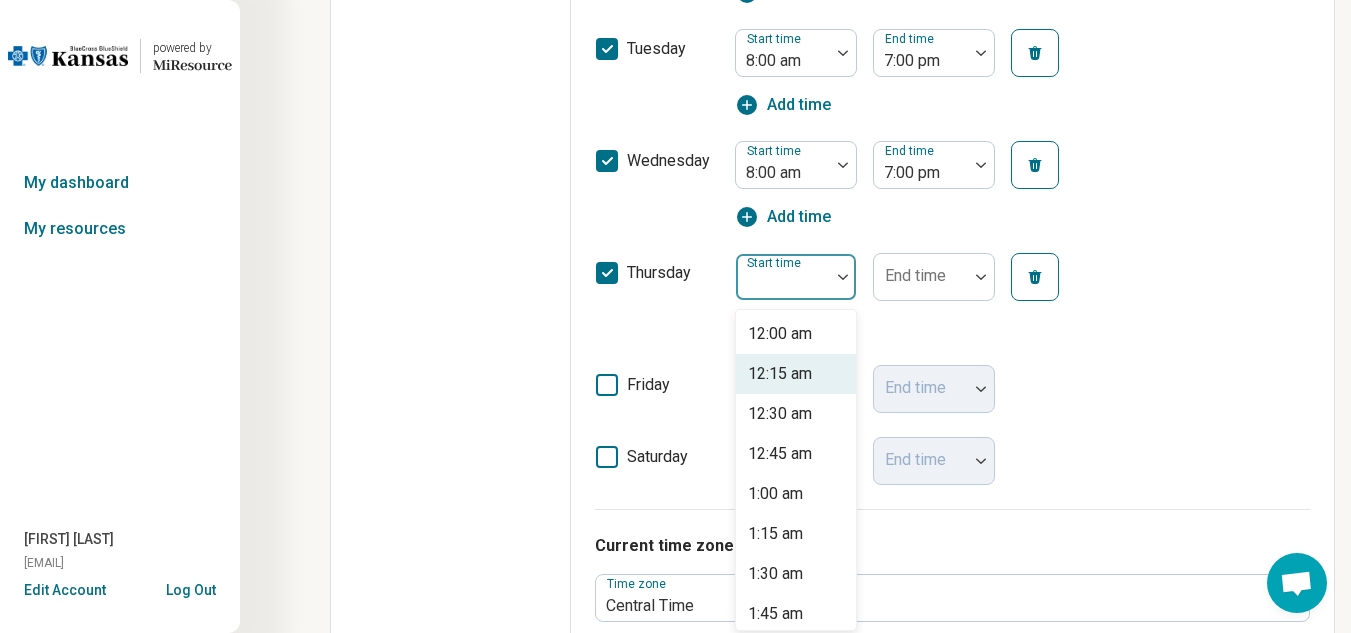 scroll, scrollTop: 824, scrollLeft: 0, axis: vertical 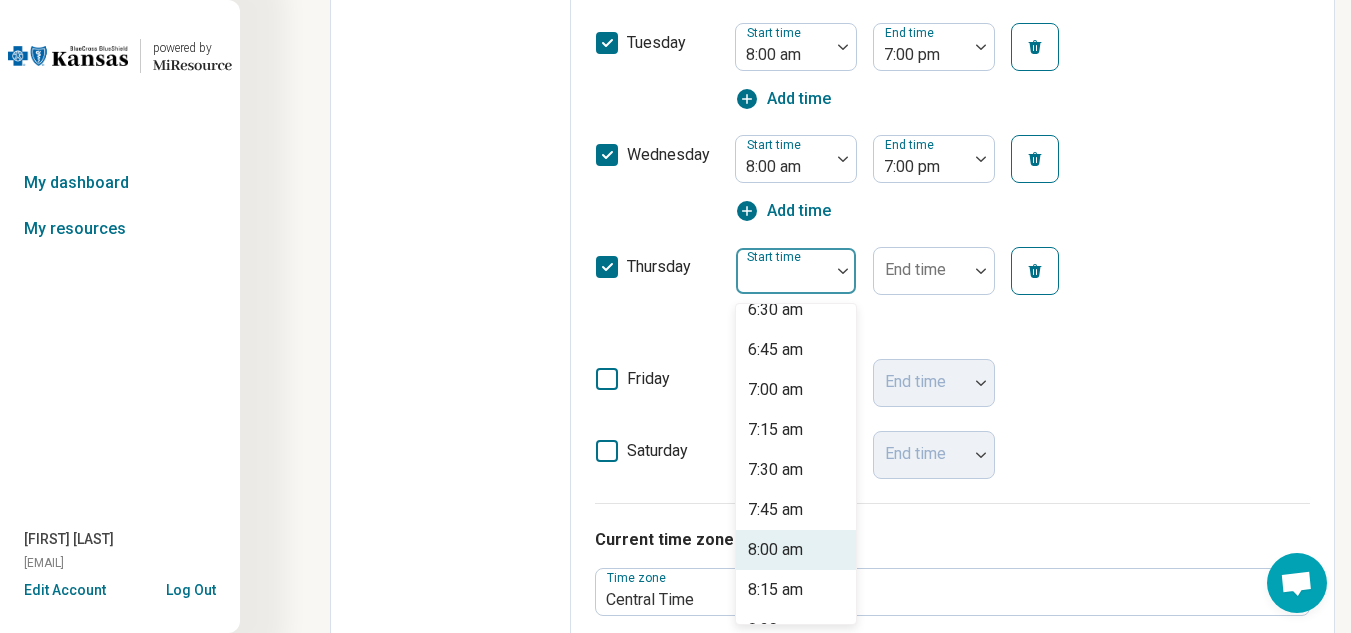 click on "8:00 am" at bounding box center [796, 550] 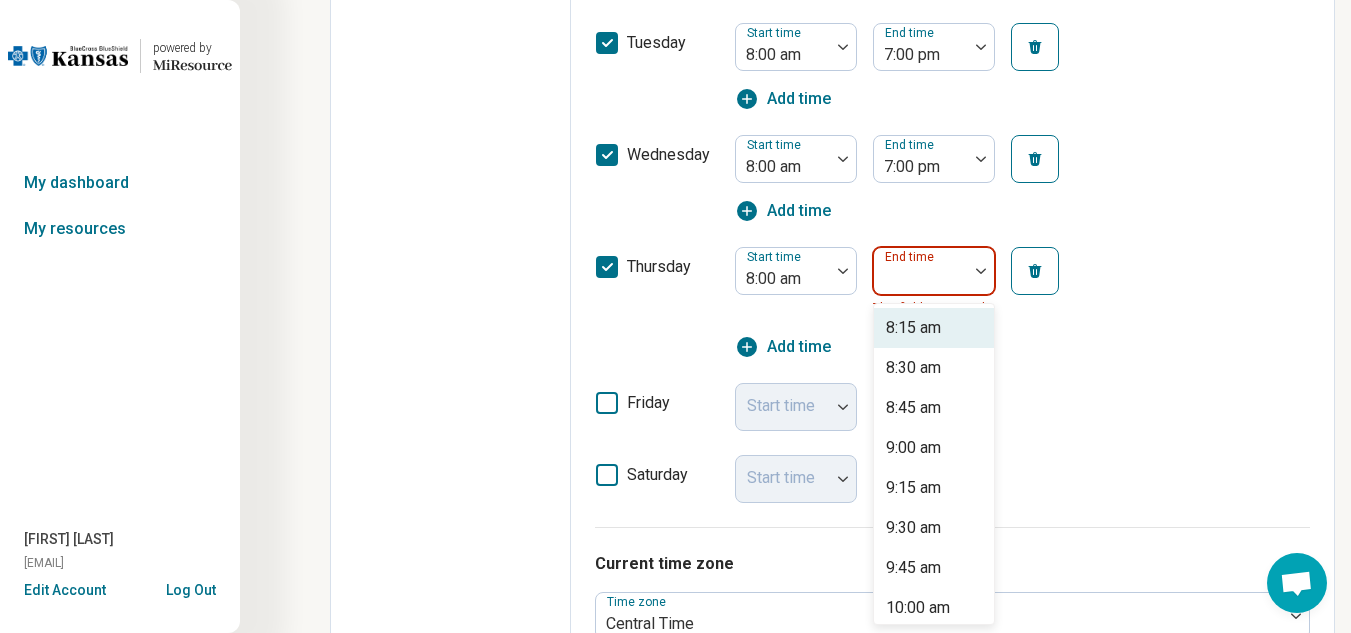 click at bounding box center [981, 271] 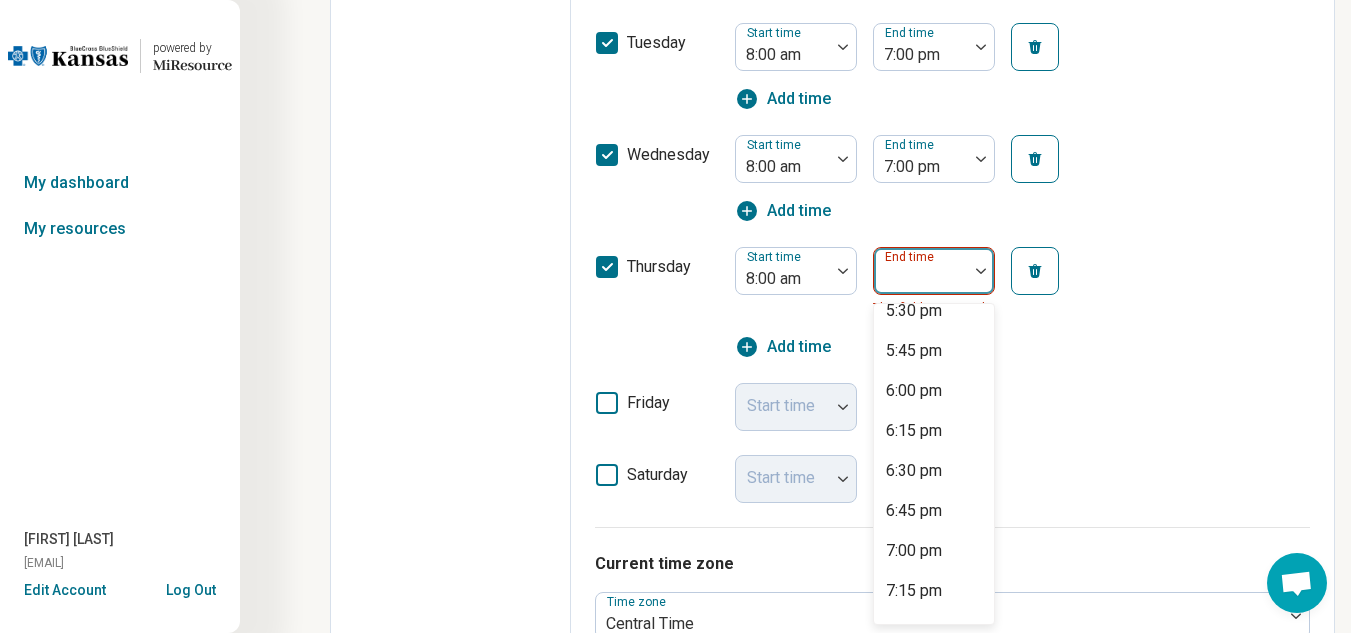 scroll, scrollTop: 1498, scrollLeft: 0, axis: vertical 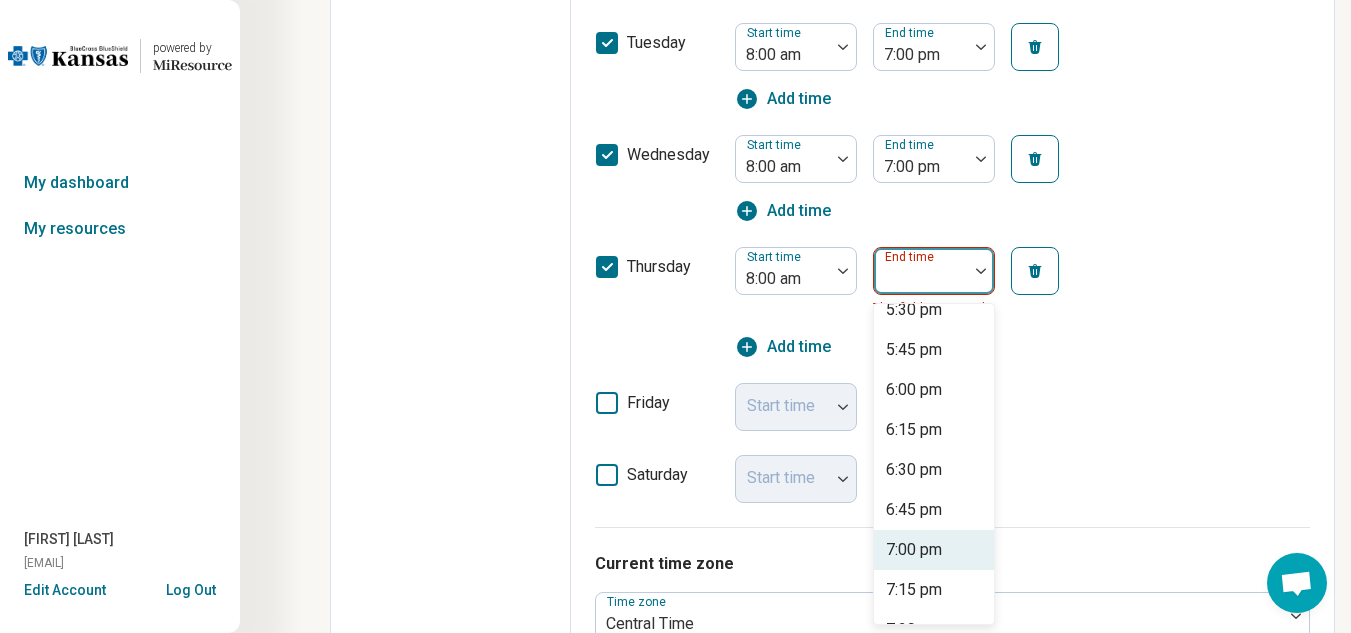 click on "7:00 pm" at bounding box center (914, 550) 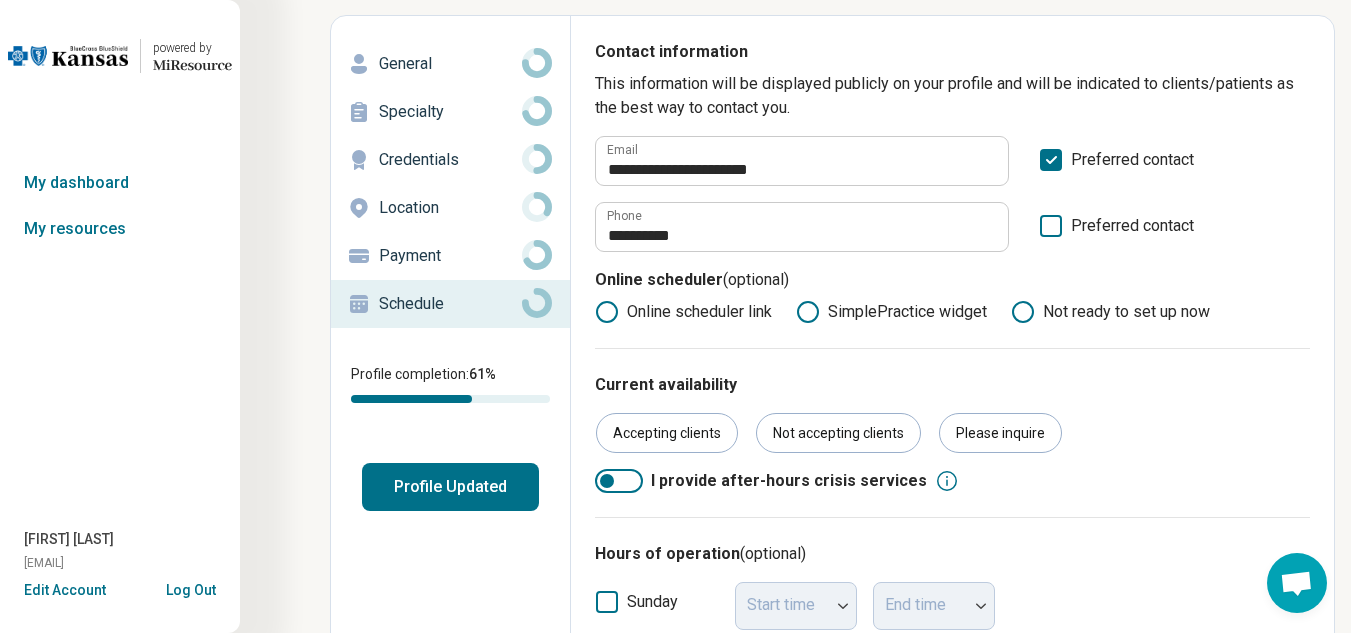 scroll, scrollTop: 0, scrollLeft: 0, axis: both 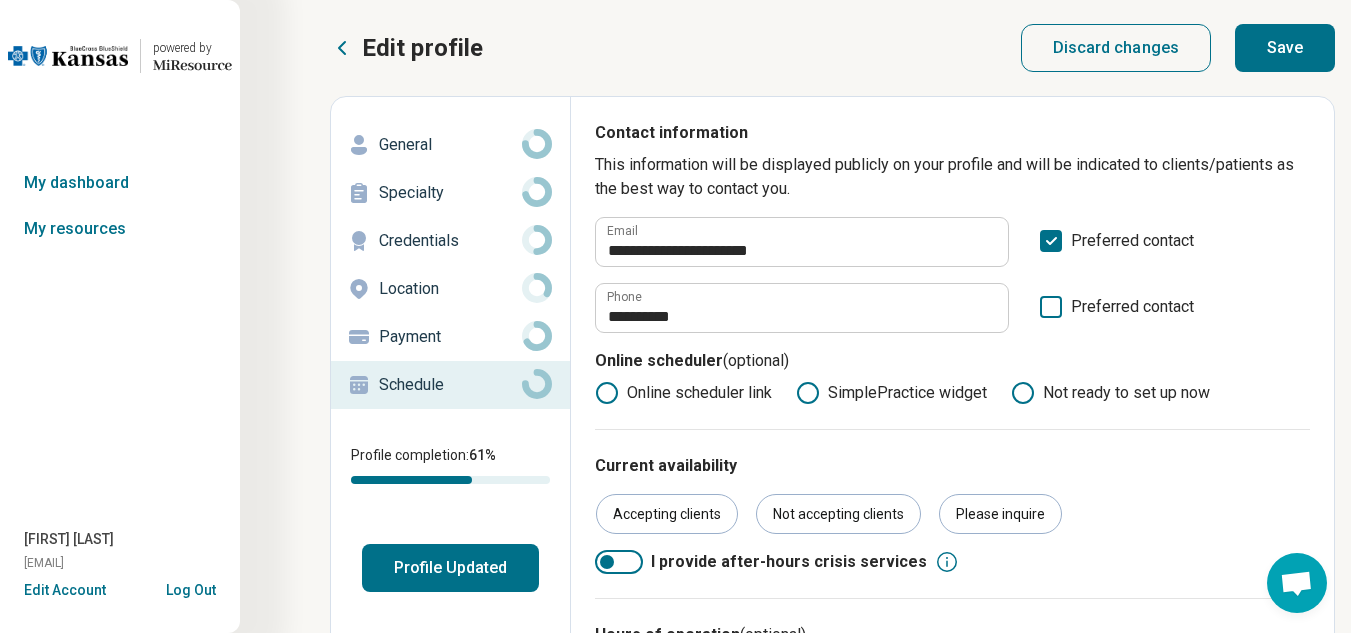 click on "Save" at bounding box center (1285, 48) 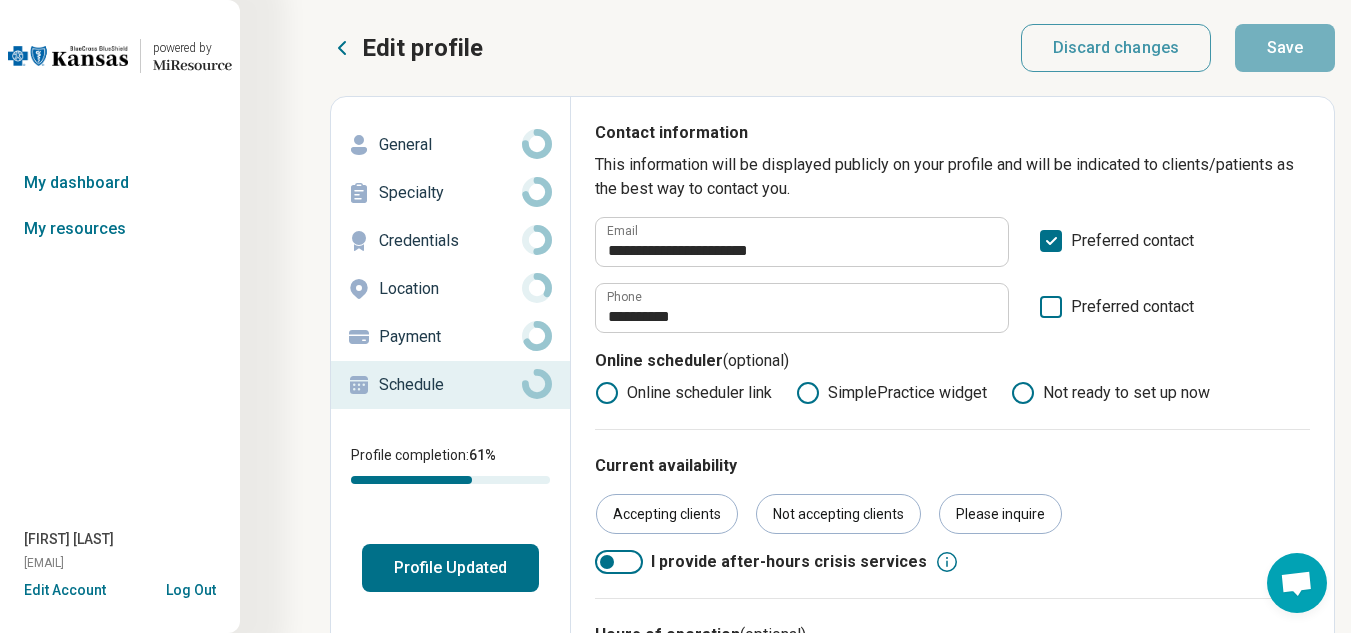 click on "Payment" at bounding box center [450, 337] 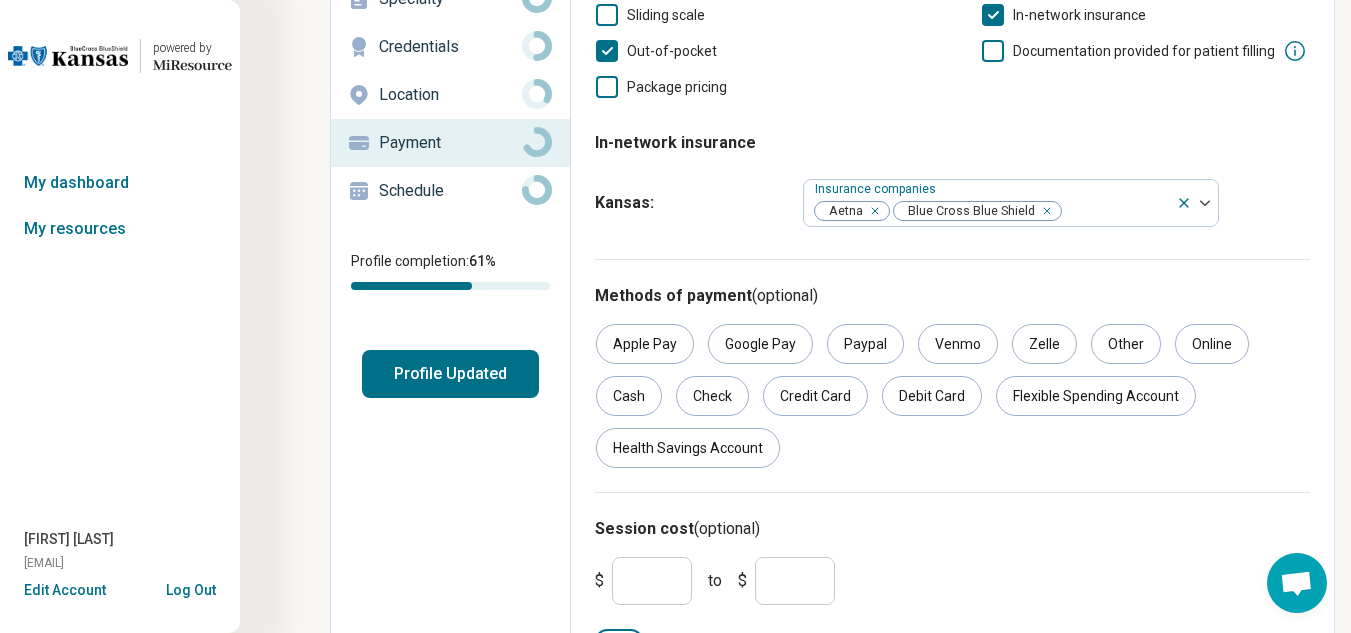 scroll, scrollTop: 239, scrollLeft: 0, axis: vertical 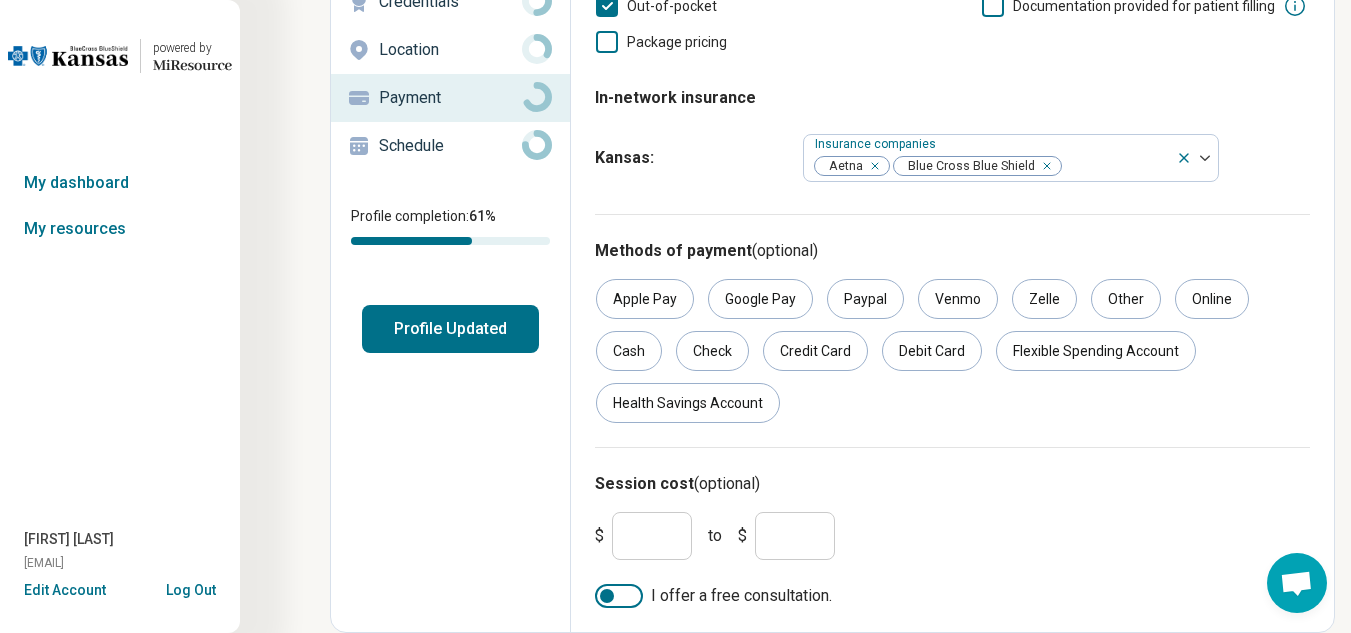 click at bounding box center (607, 596) 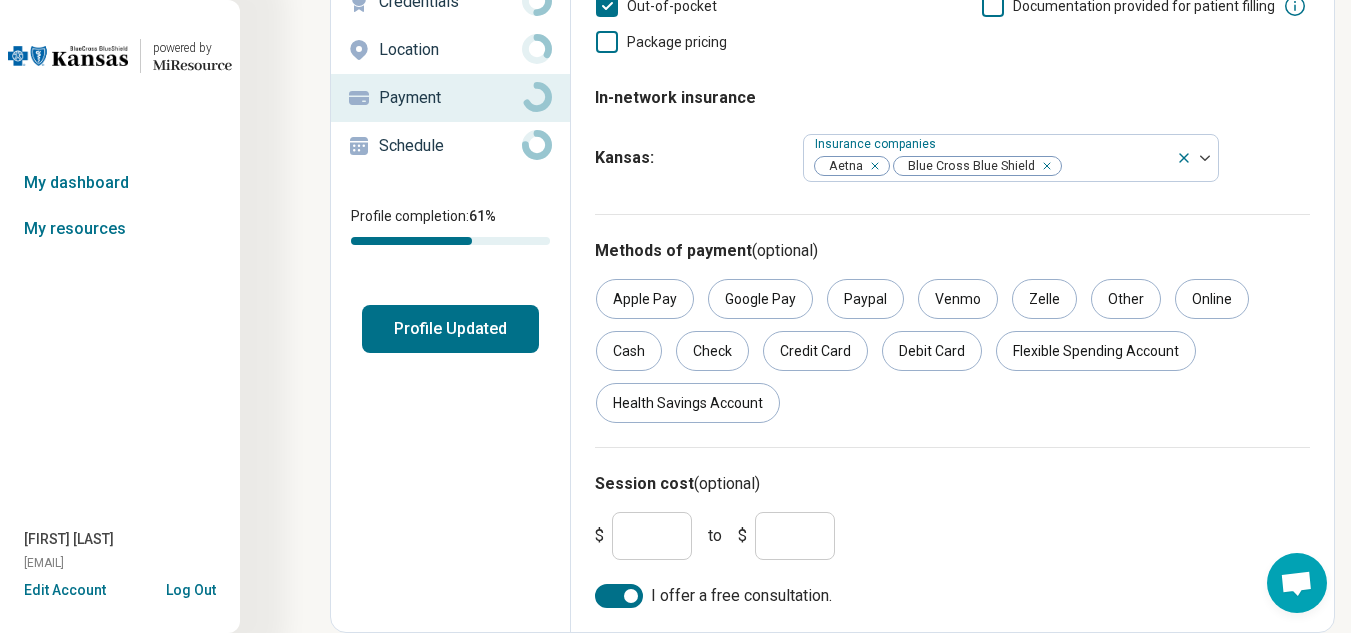 scroll, scrollTop: 10, scrollLeft: 0, axis: vertical 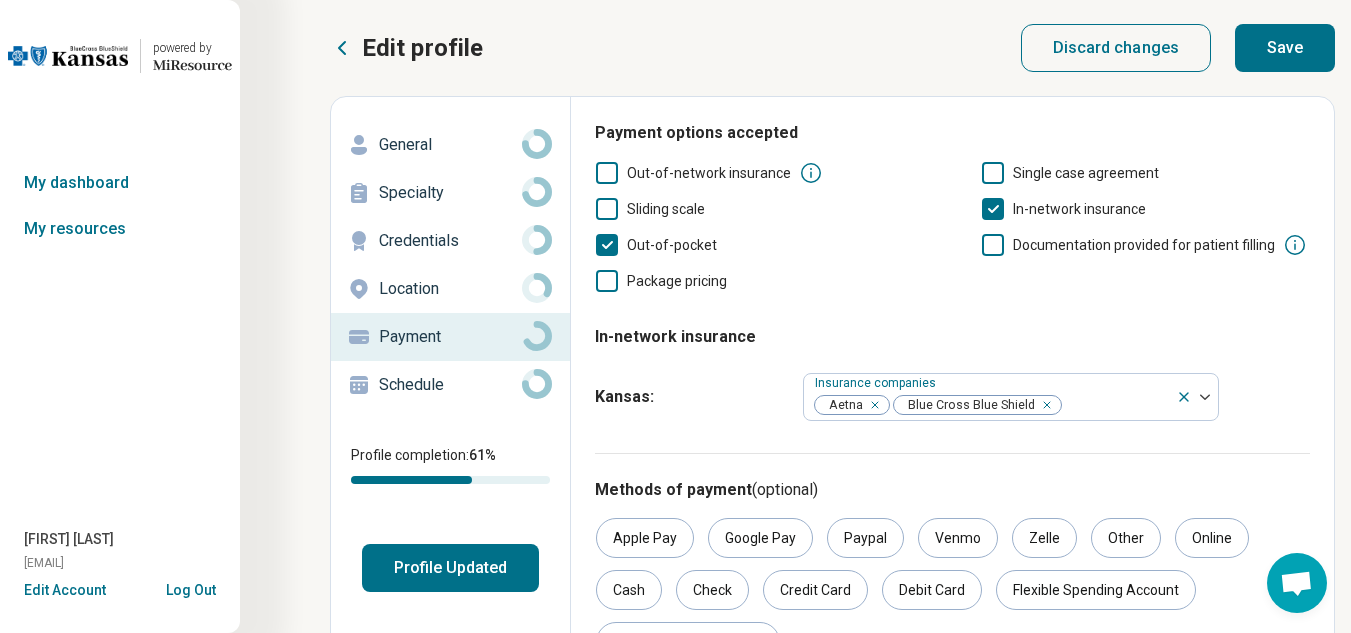 click on "Save" at bounding box center [1285, 48] 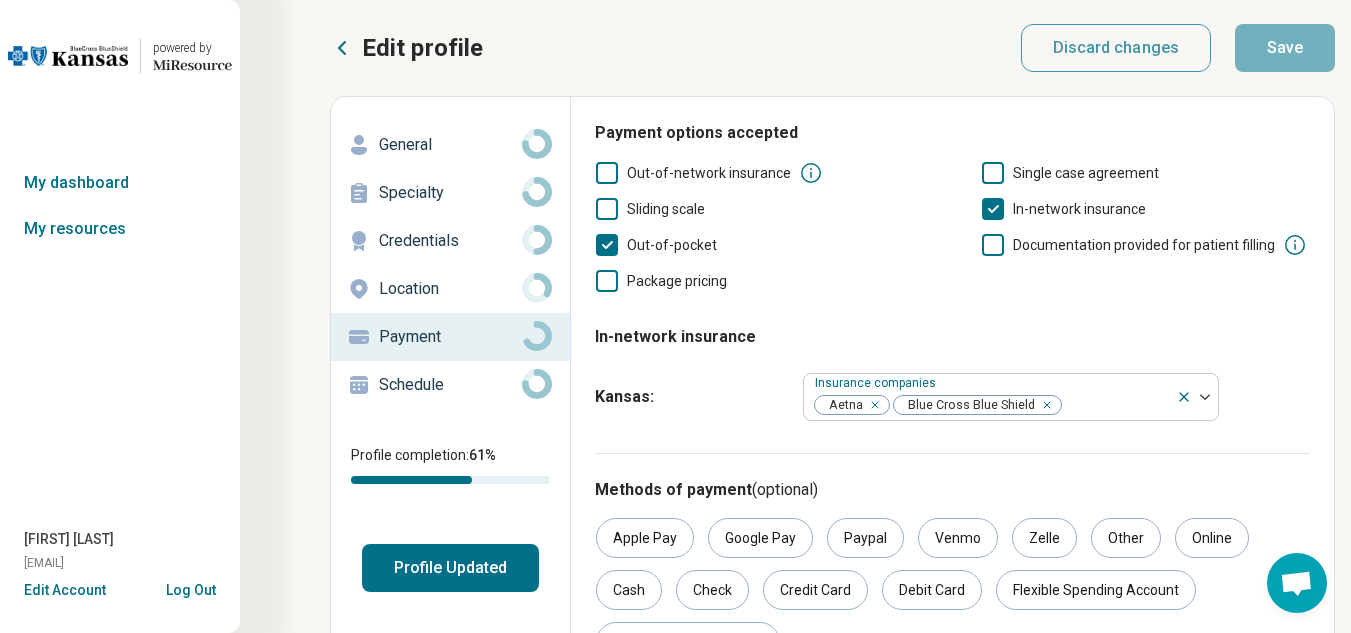 click on "Location" at bounding box center (450, 289) 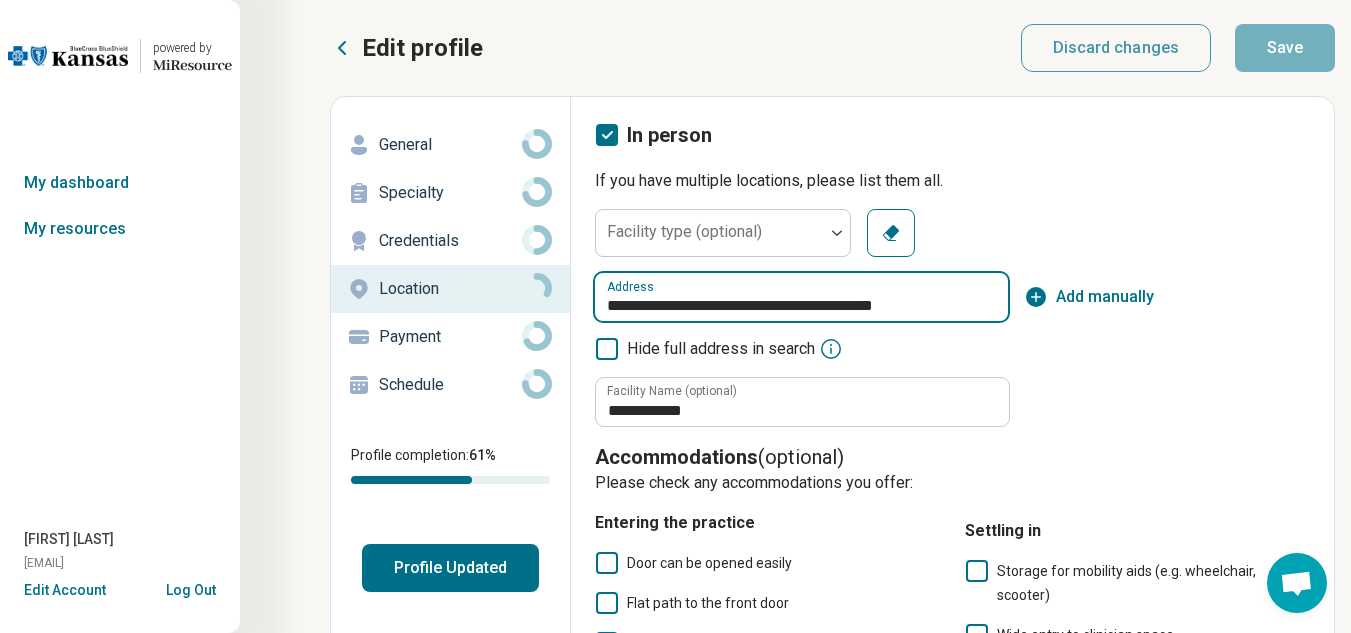 drag, startPoint x: 948, startPoint y: 310, endPoint x: 640, endPoint y: 313, distance: 308.01462 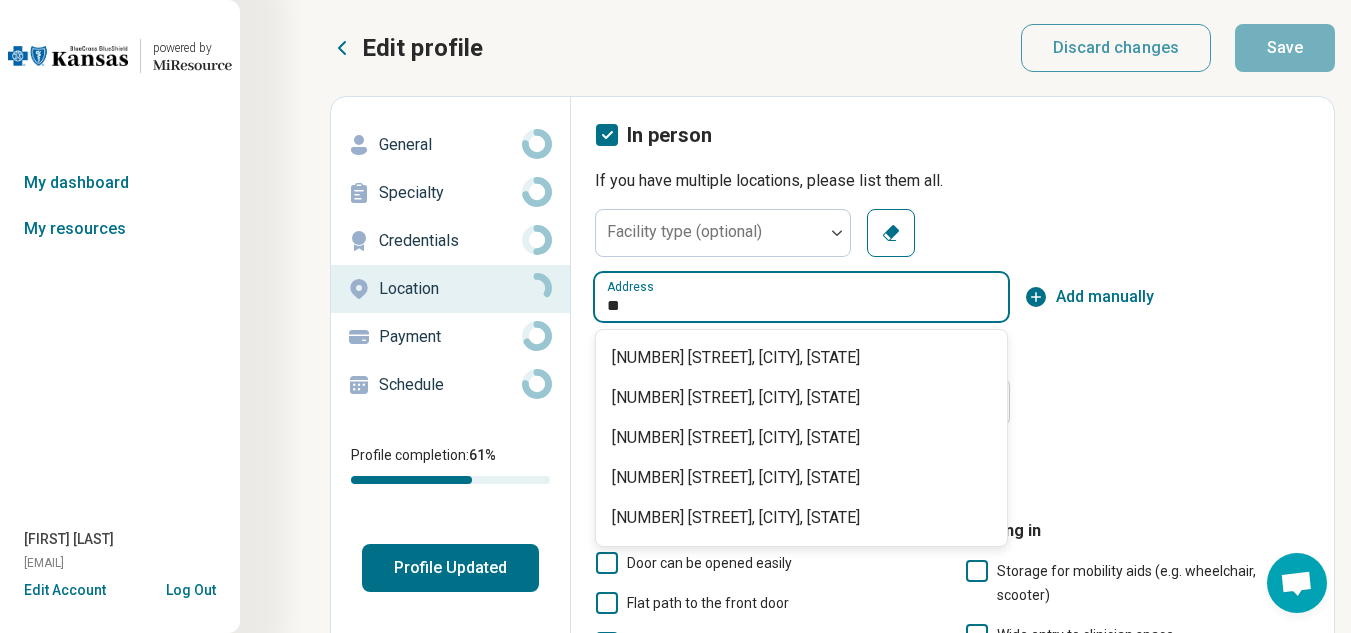 type on "*" 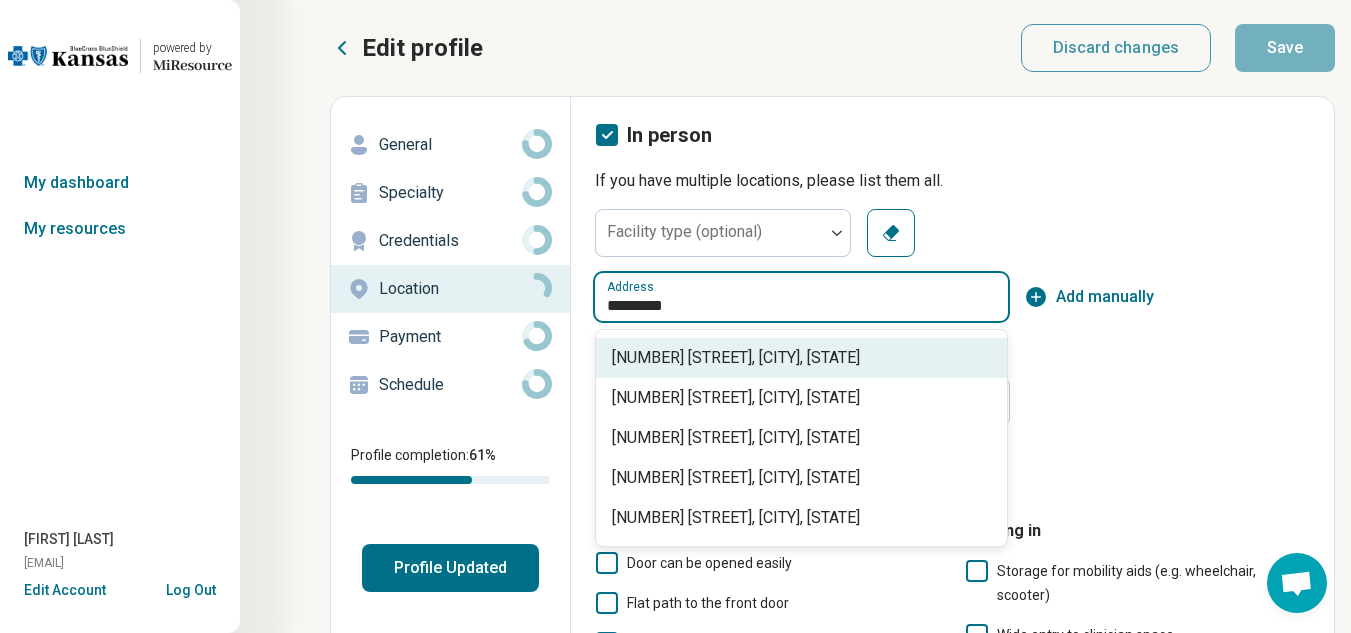 click on "[NUMBER] [STREET], [CITY], [STATE]" at bounding box center [805, 358] 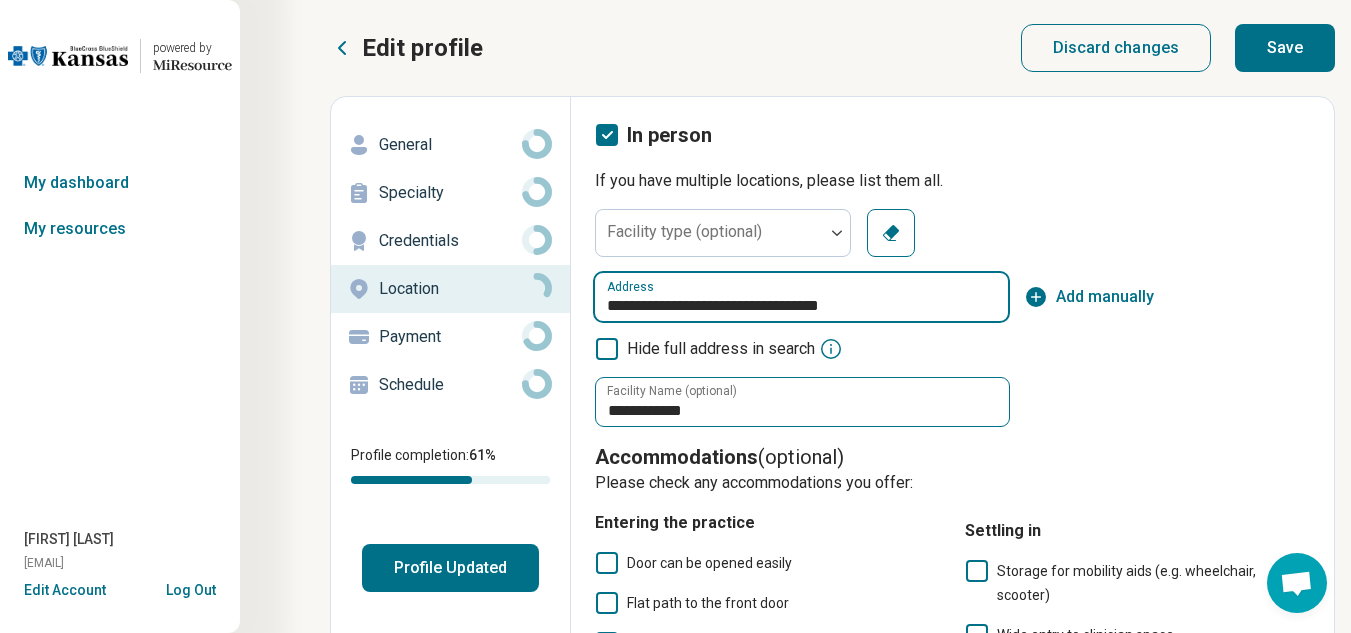 type on "**********" 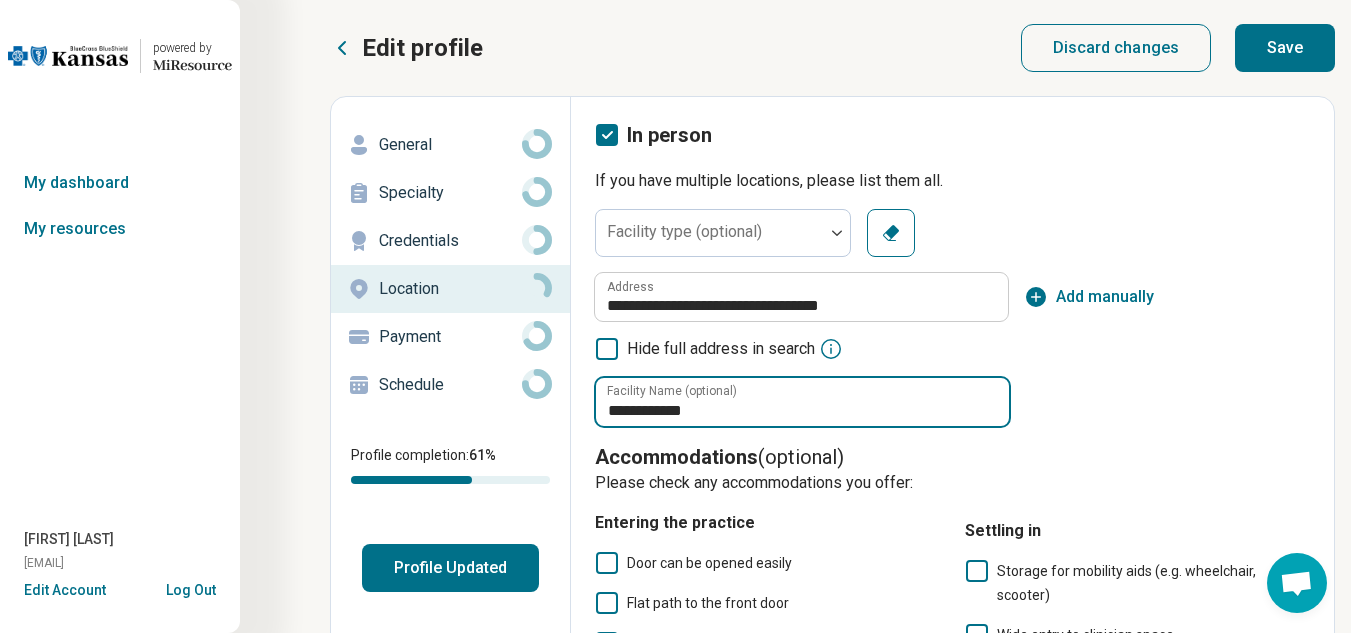 click on "**********" at bounding box center [802, 402] 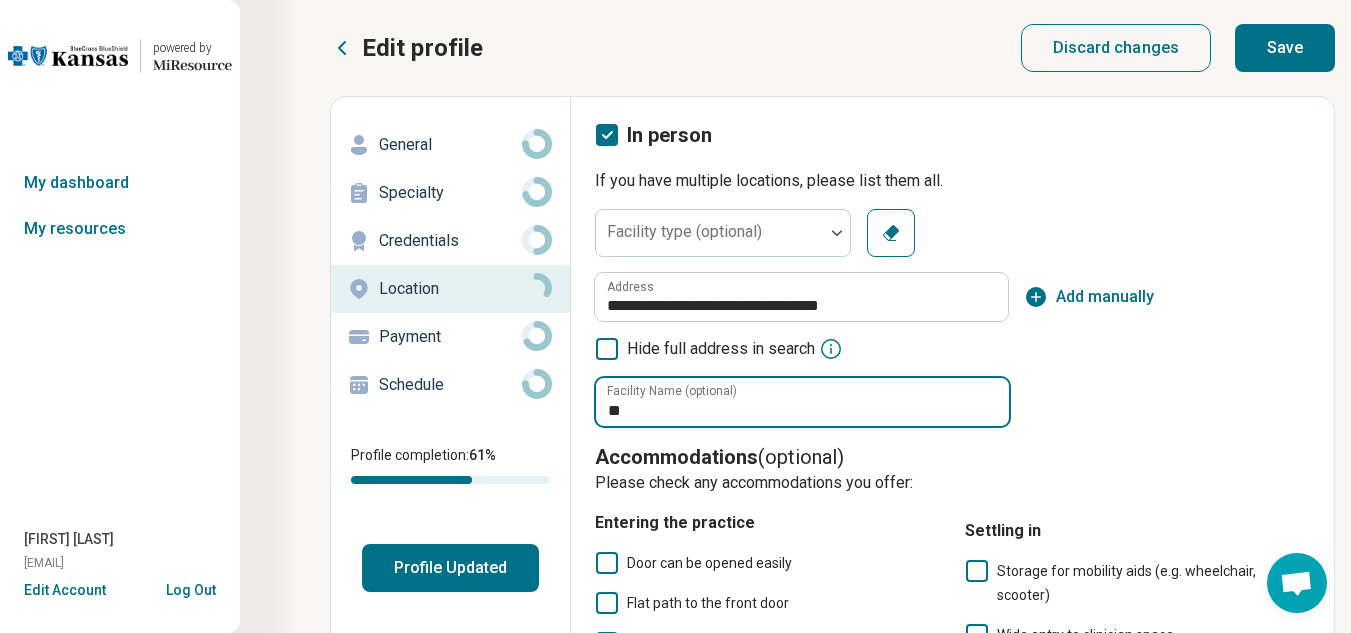 type on "*" 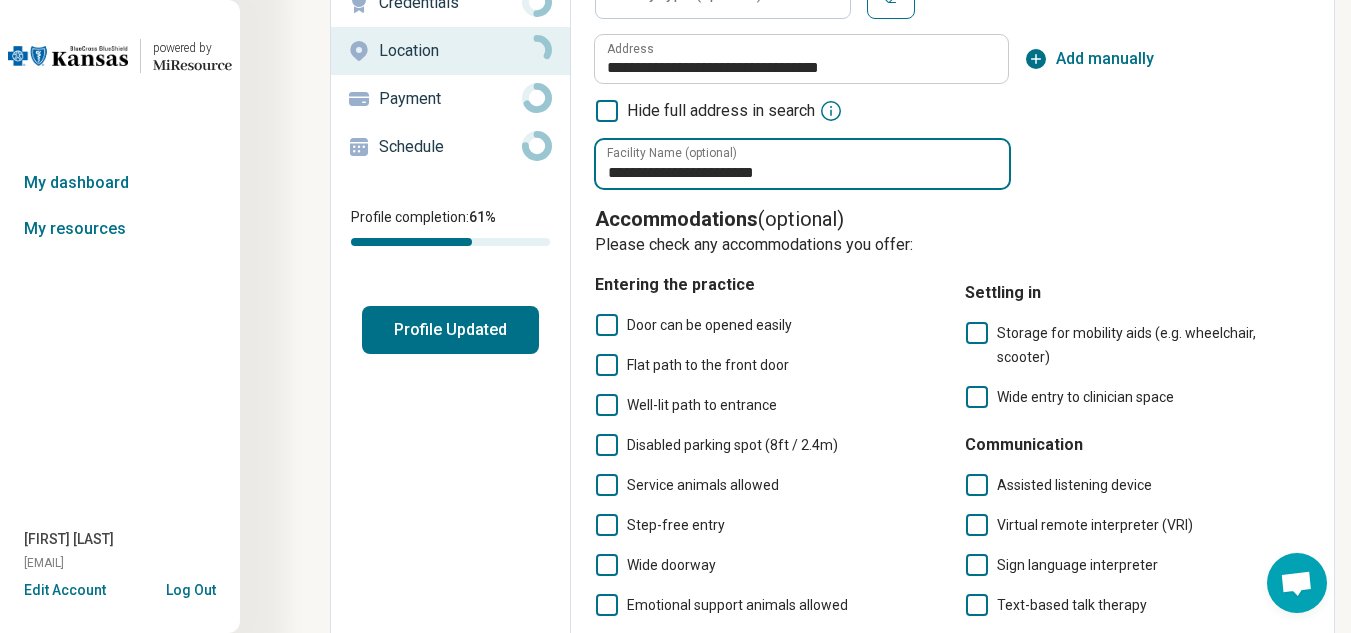 scroll, scrollTop: 239, scrollLeft: 0, axis: vertical 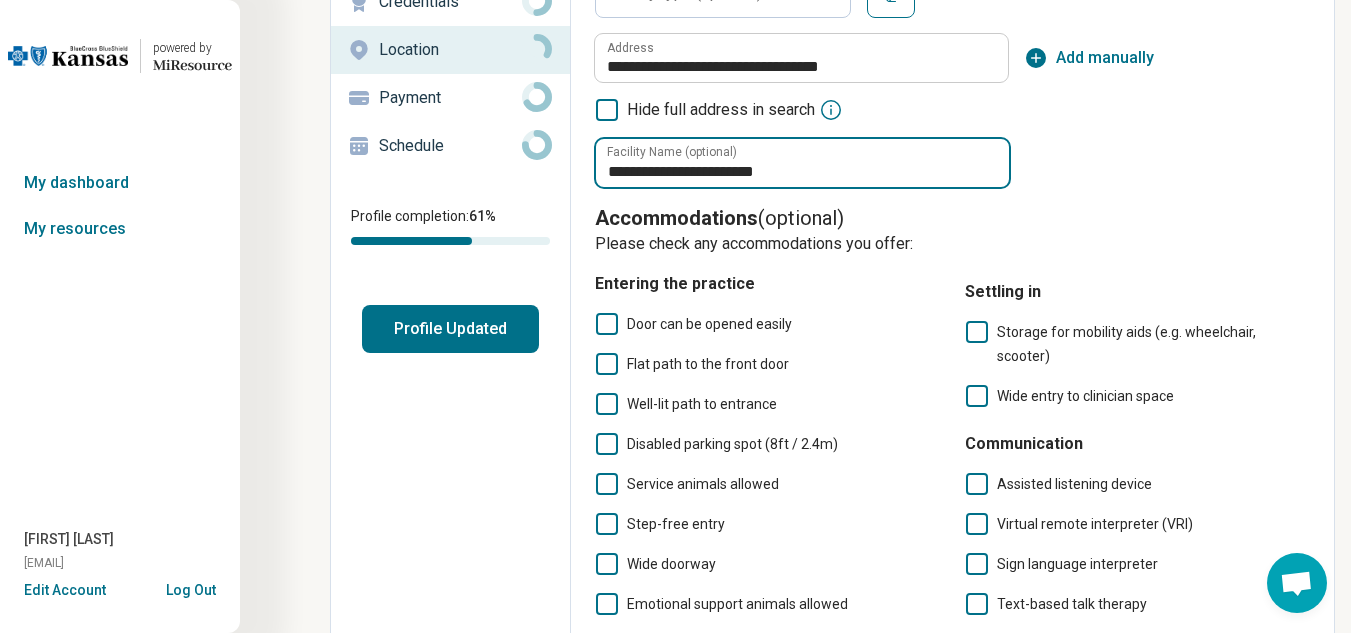type on "**********" 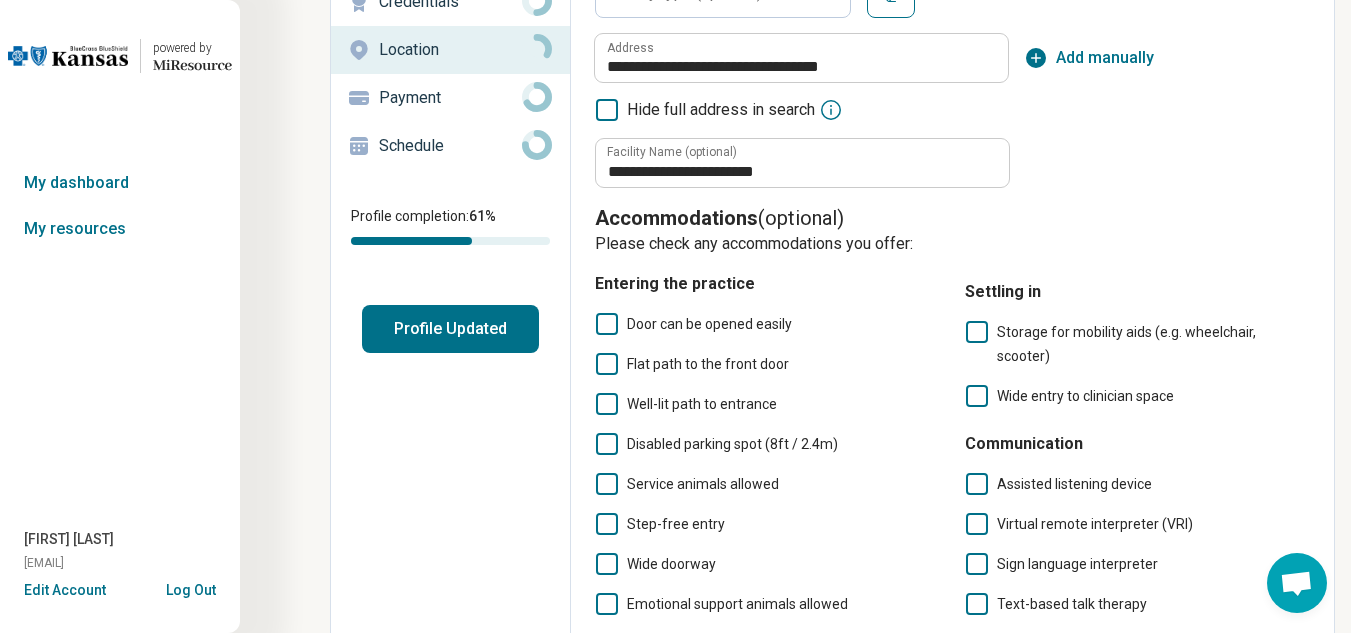 click 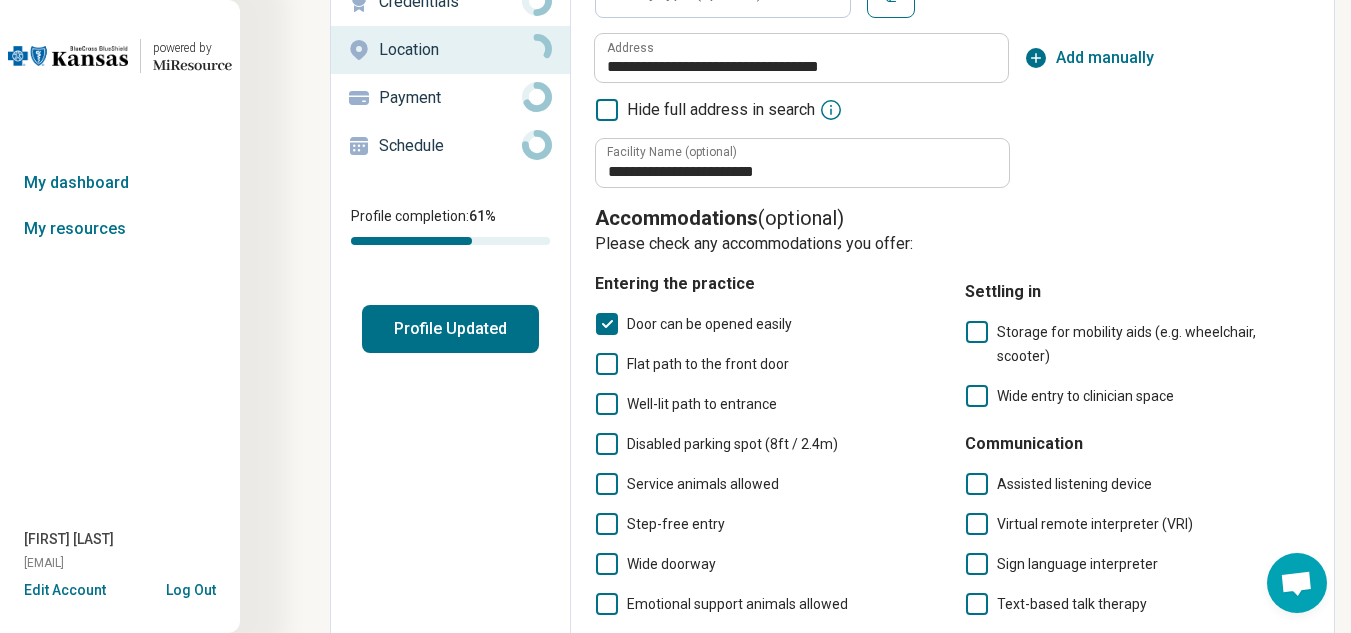 click 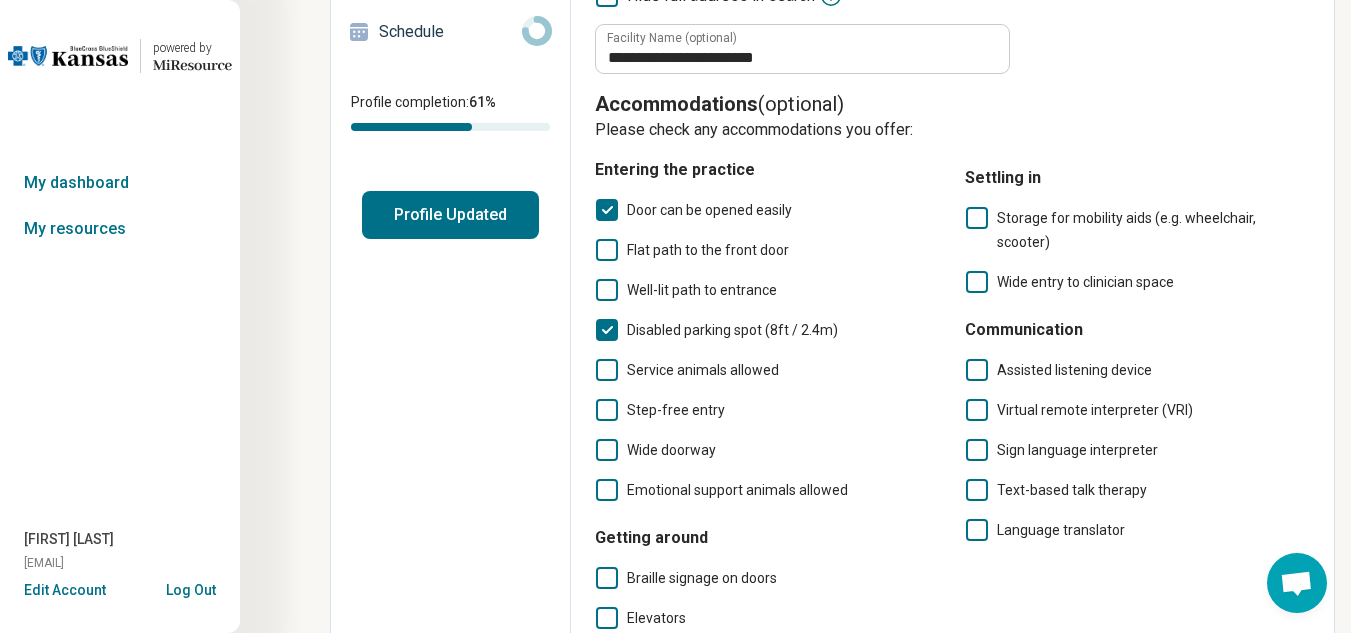 scroll, scrollTop: 354, scrollLeft: 0, axis: vertical 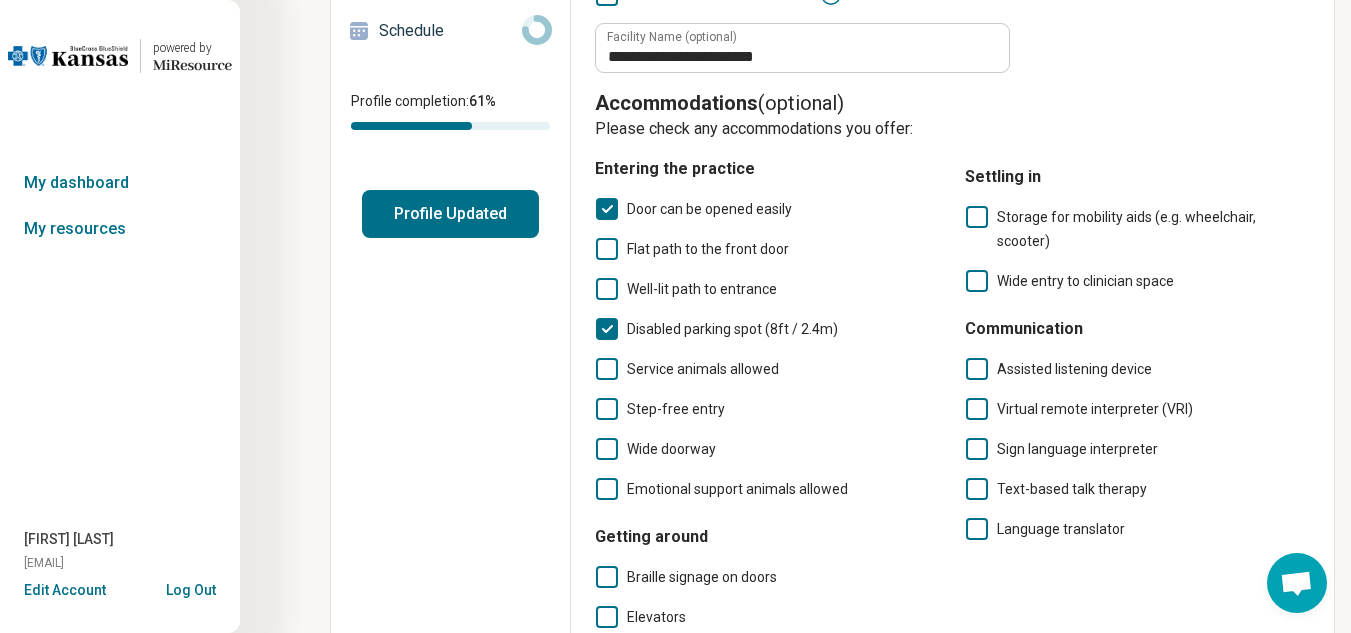 click 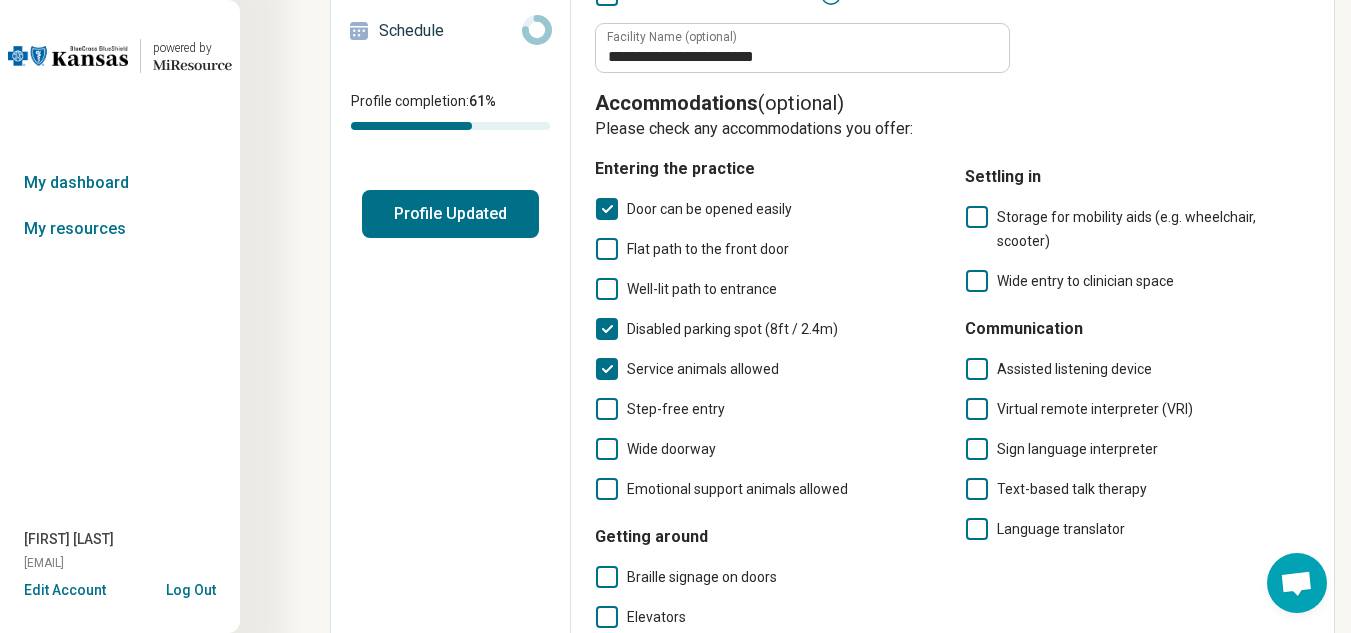 scroll, scrollTop: 10, scrollLeft: 0, axis: vertical 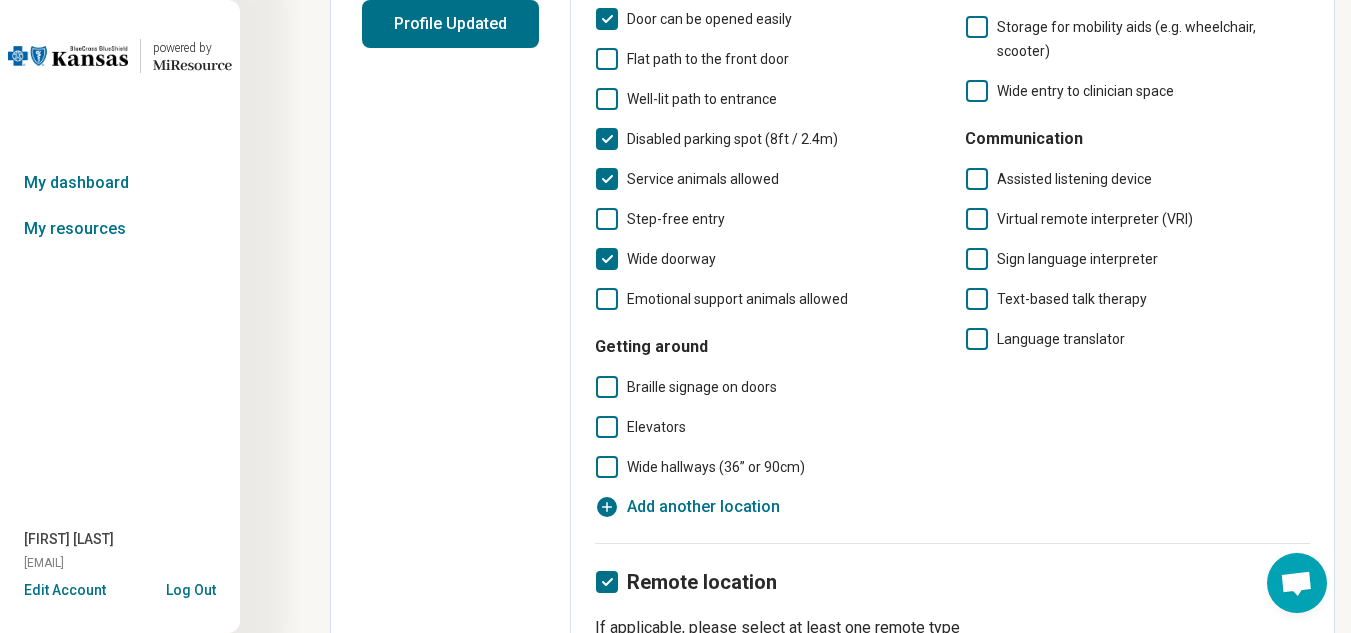 click 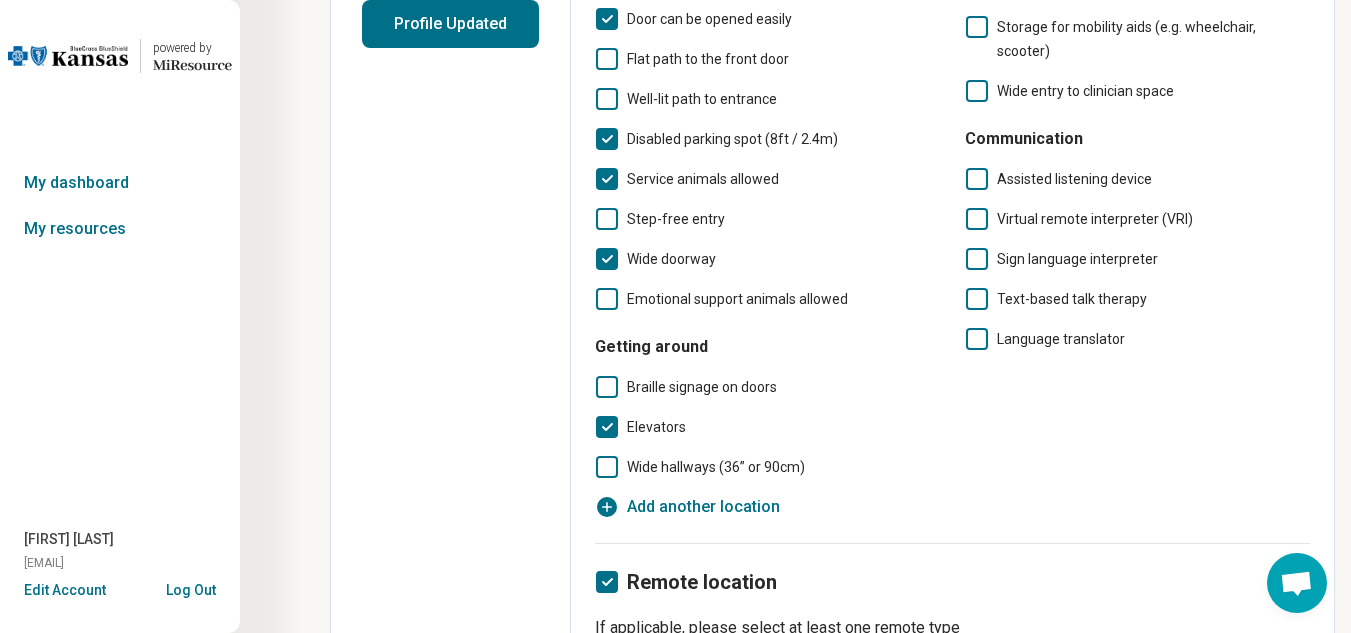 click 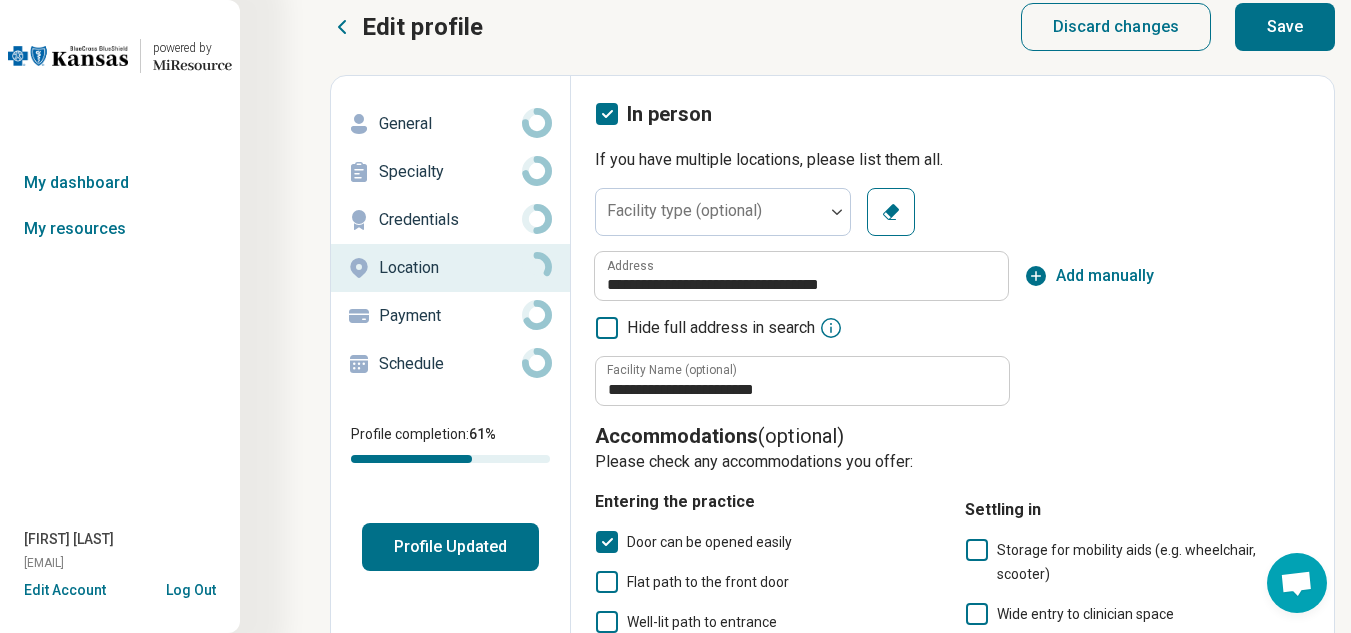 scroll, scrollTop: 0, scrollLeft: 0, axis: both 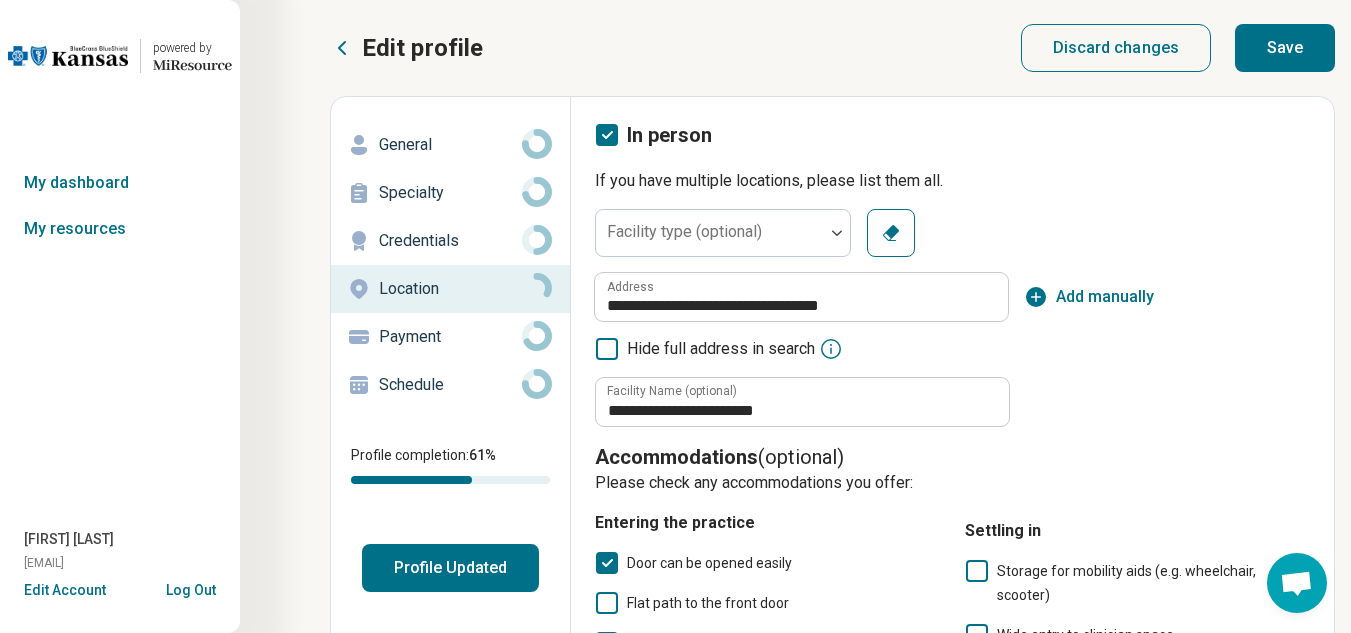 click on "Save" at bounding box center (1285, 48) 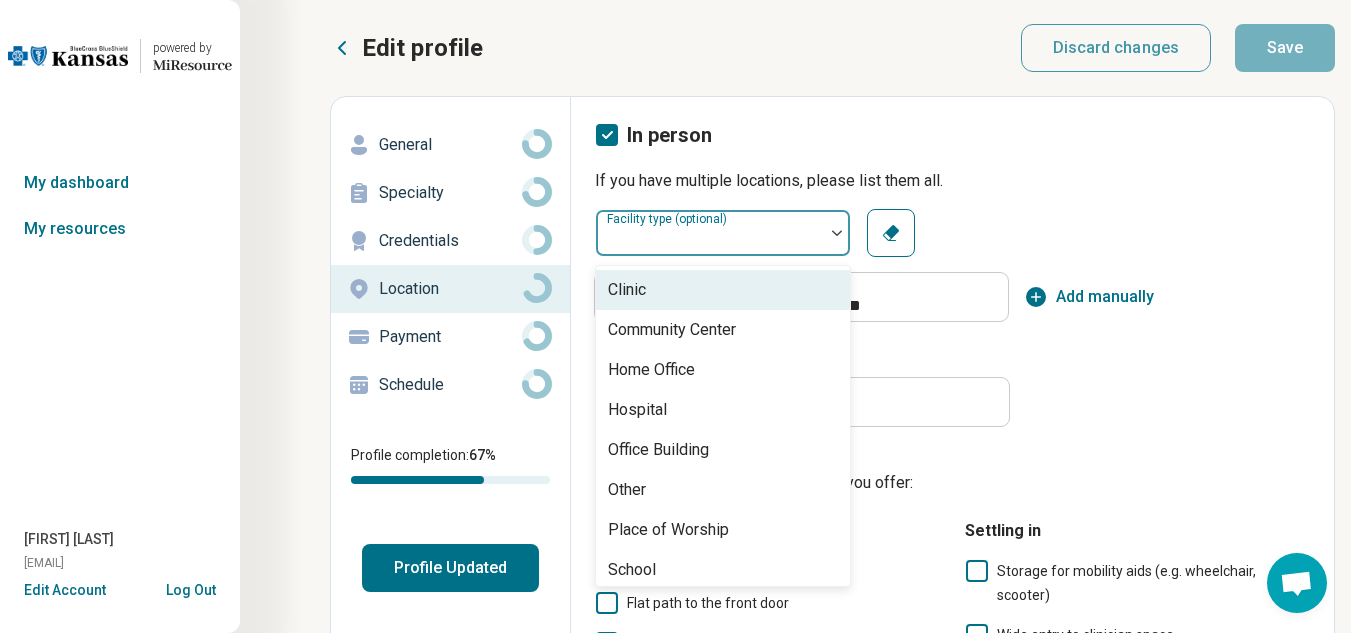 click at bounding box center [837, 233] 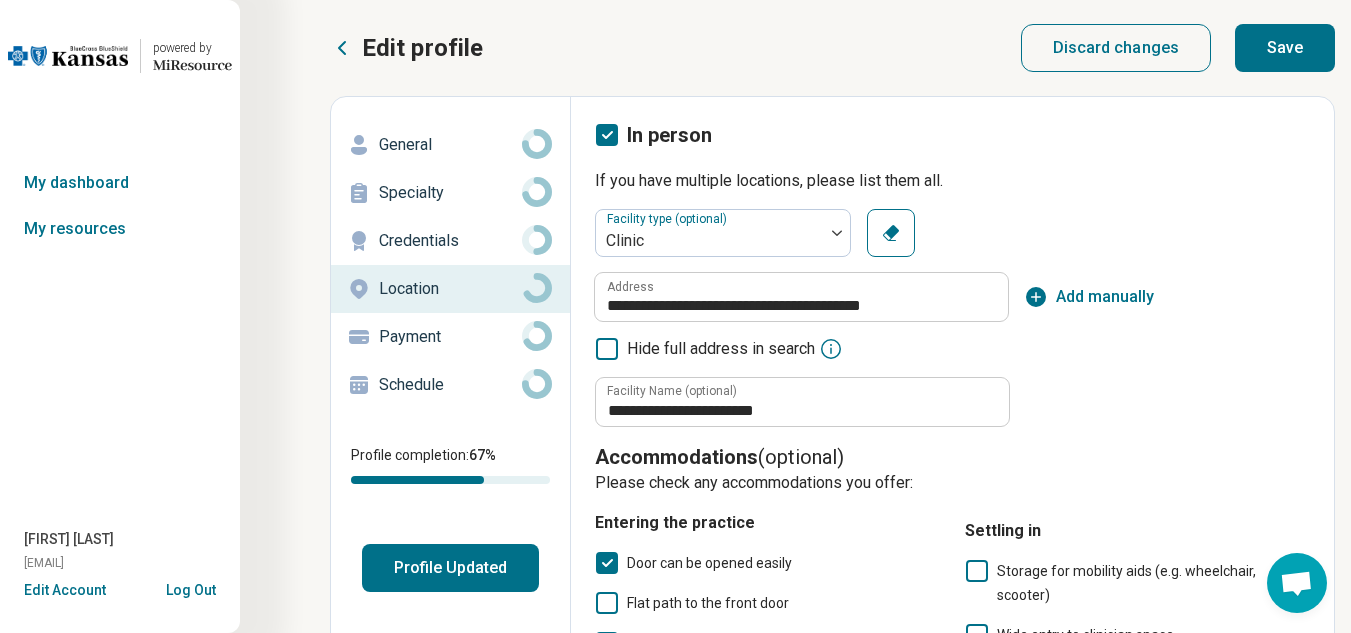 click on "Save" at bounding box center (1285, 48) 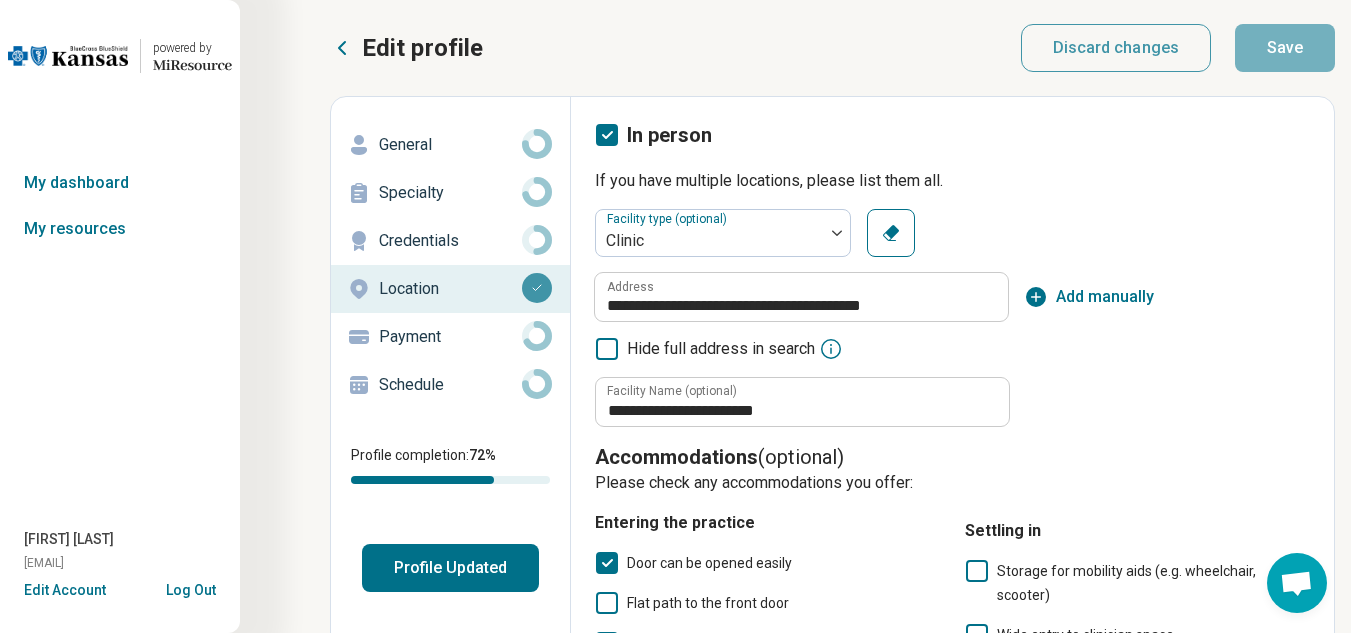 click on "Credentials" at bounding box center [450, 241] 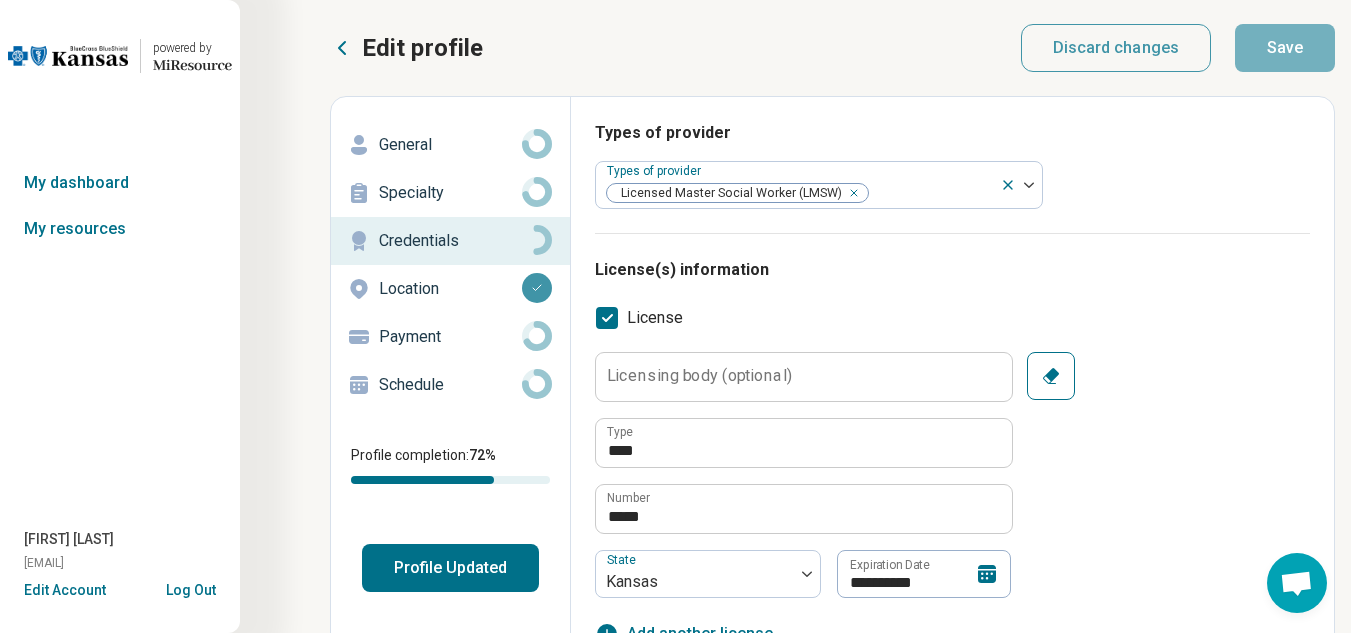 click on "Licensing body (optional)" at bounding box center [699, 376] 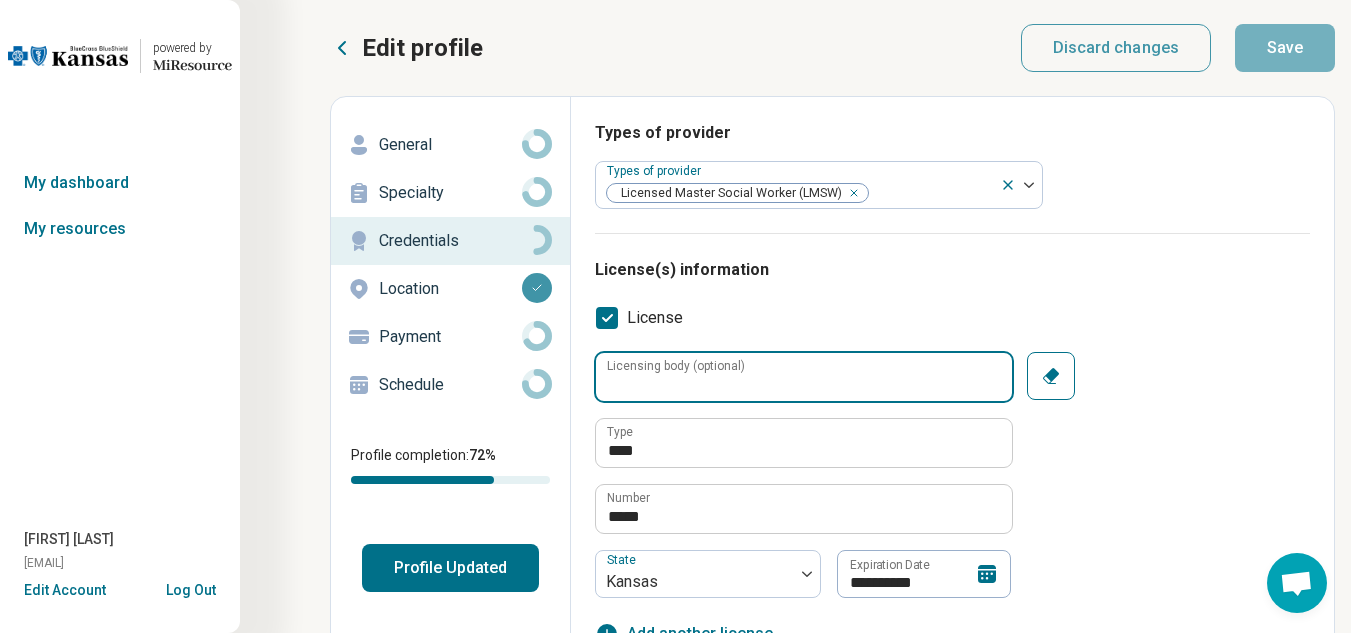 click on "Licensing body (optional)" at bounding box center [804, 377] 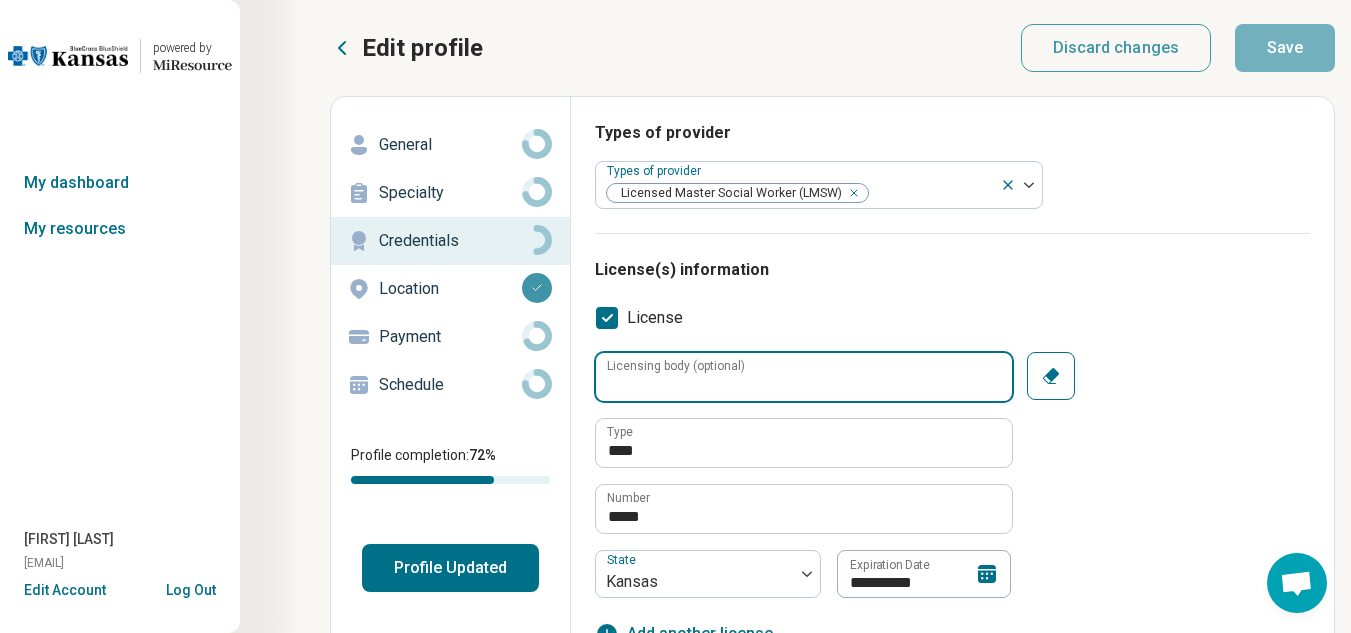 type on "*" 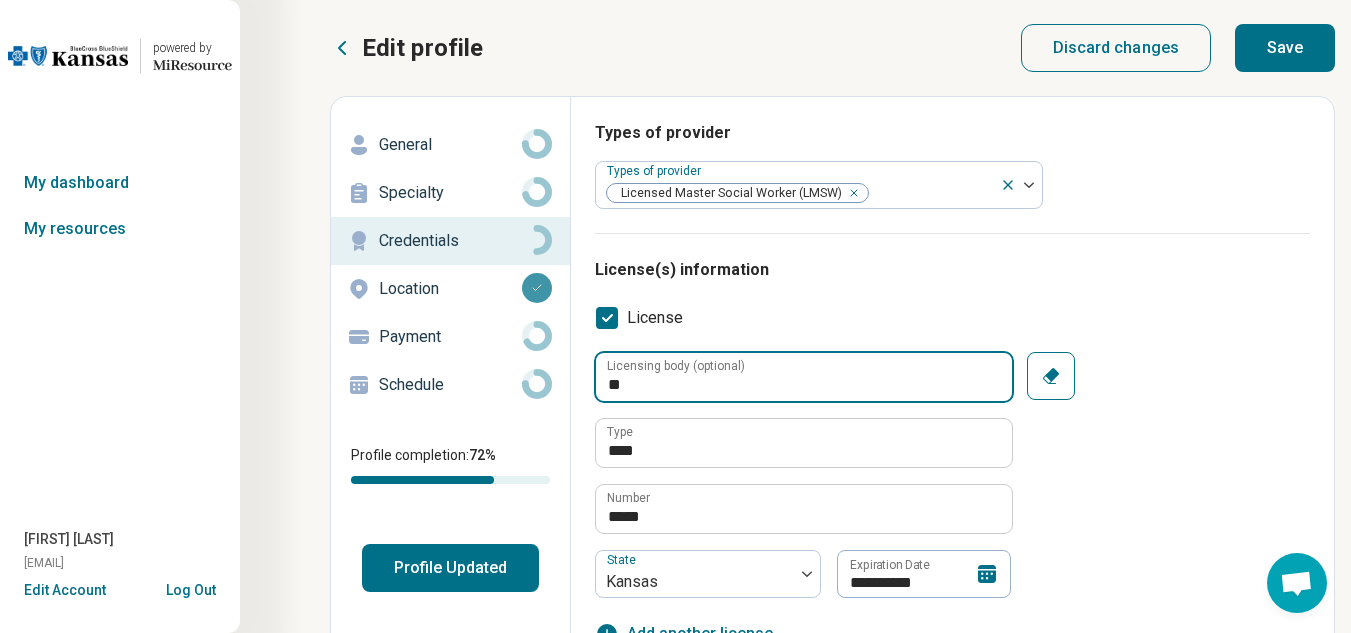 type on "*" 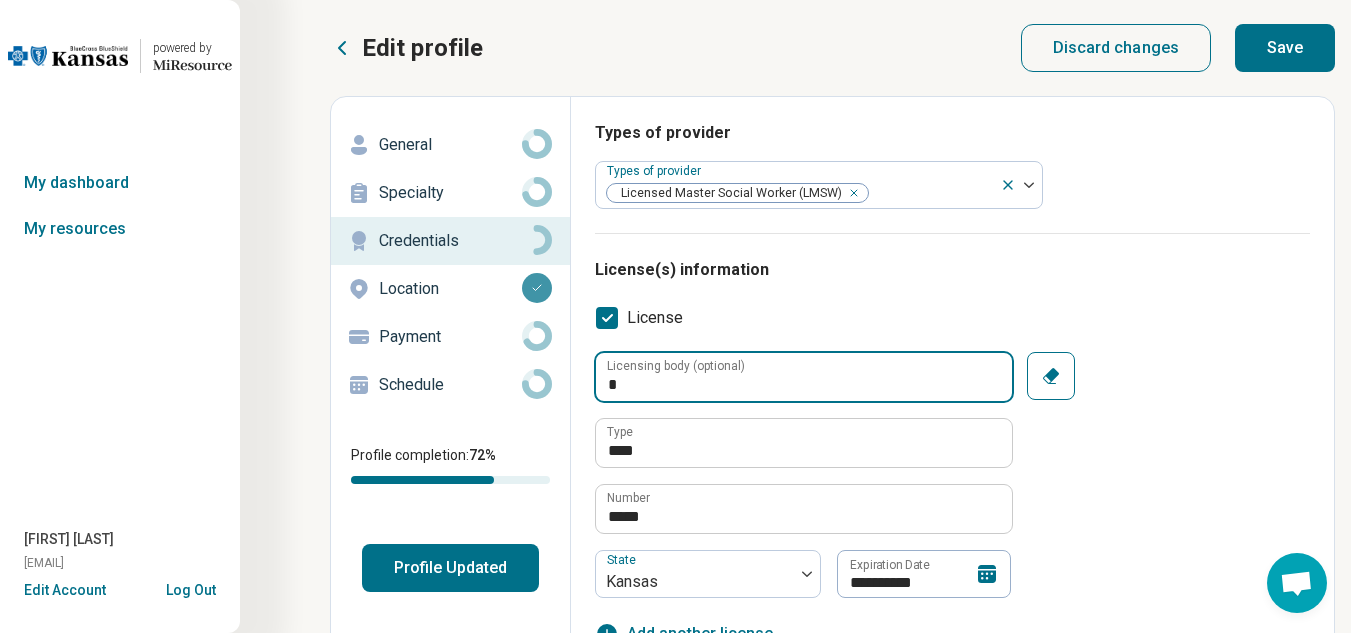 type on "*" 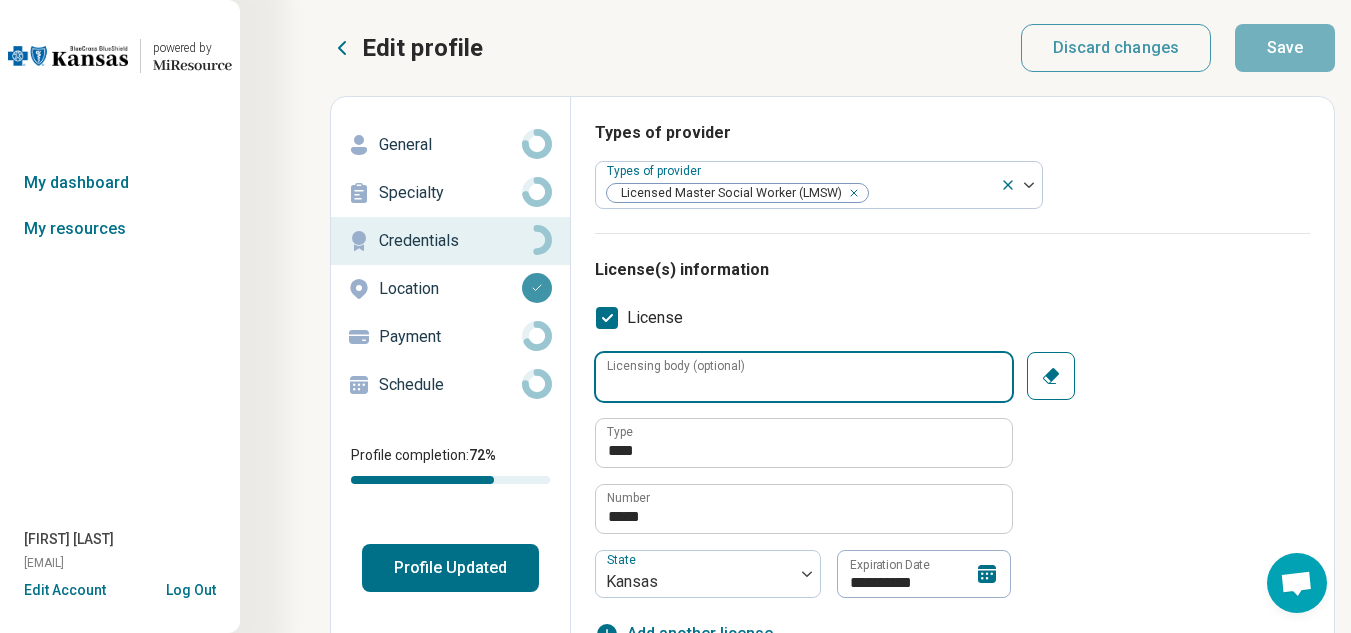 type on "*" 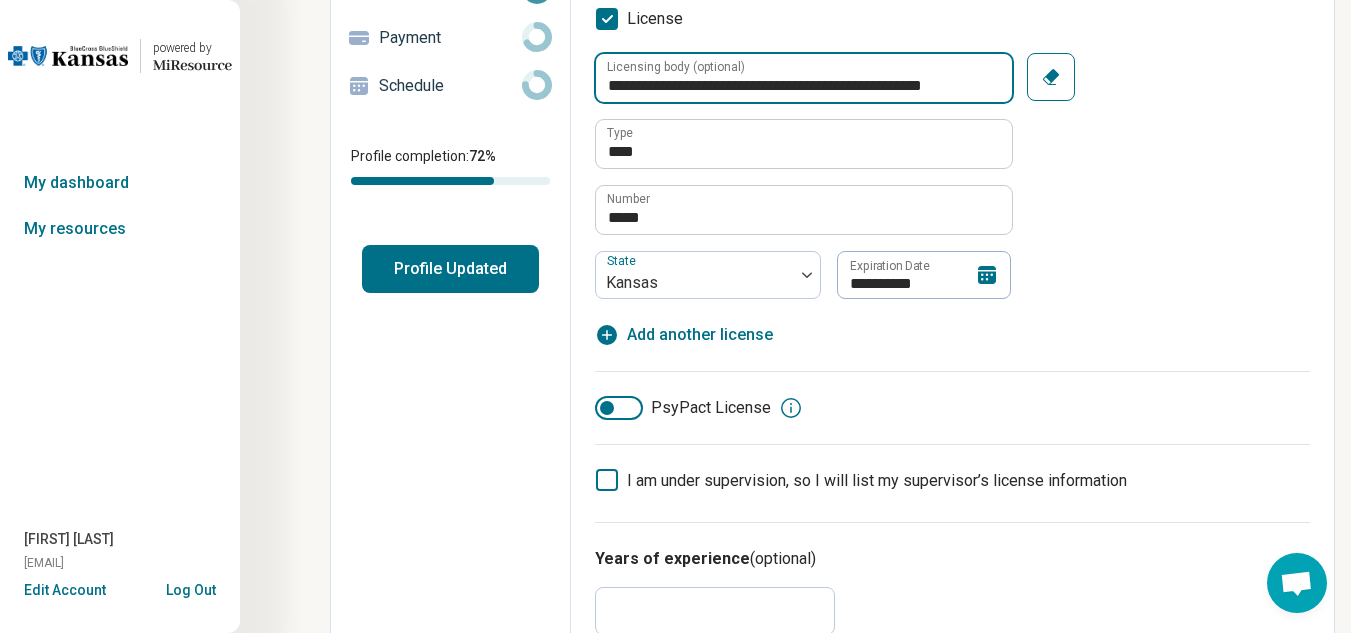 scroll, scrollTop: 302, scrollLeft: 0, axis: vertical 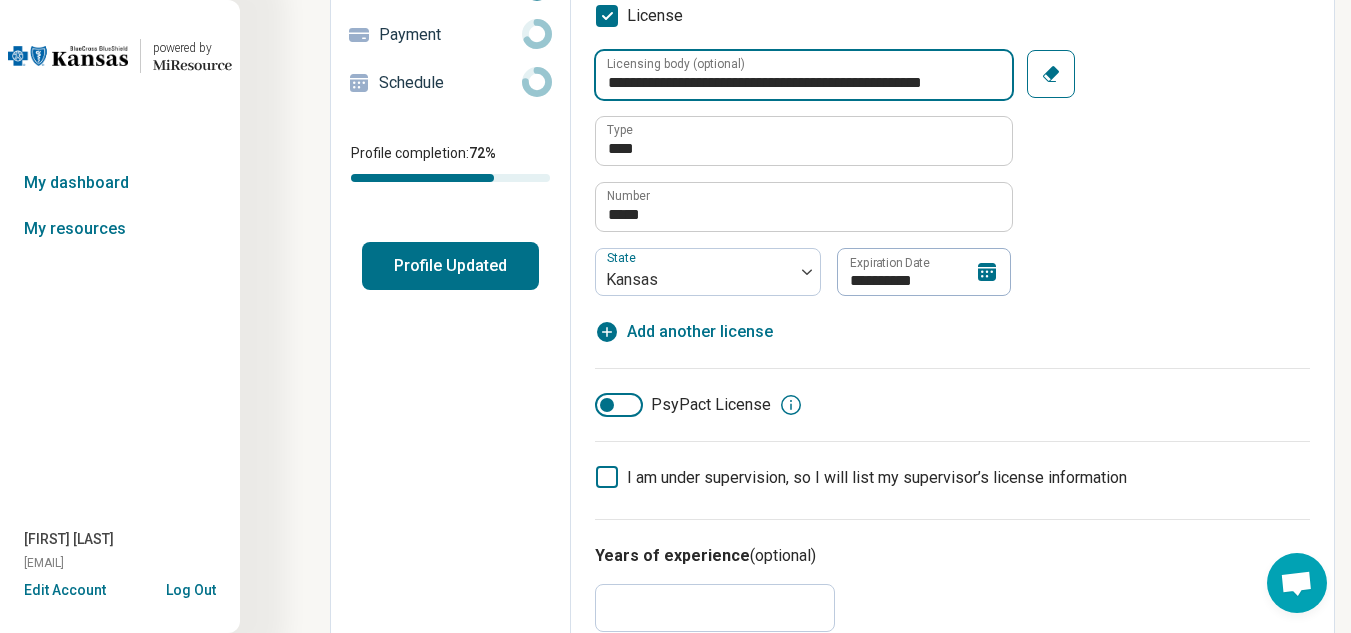 type on "**********" 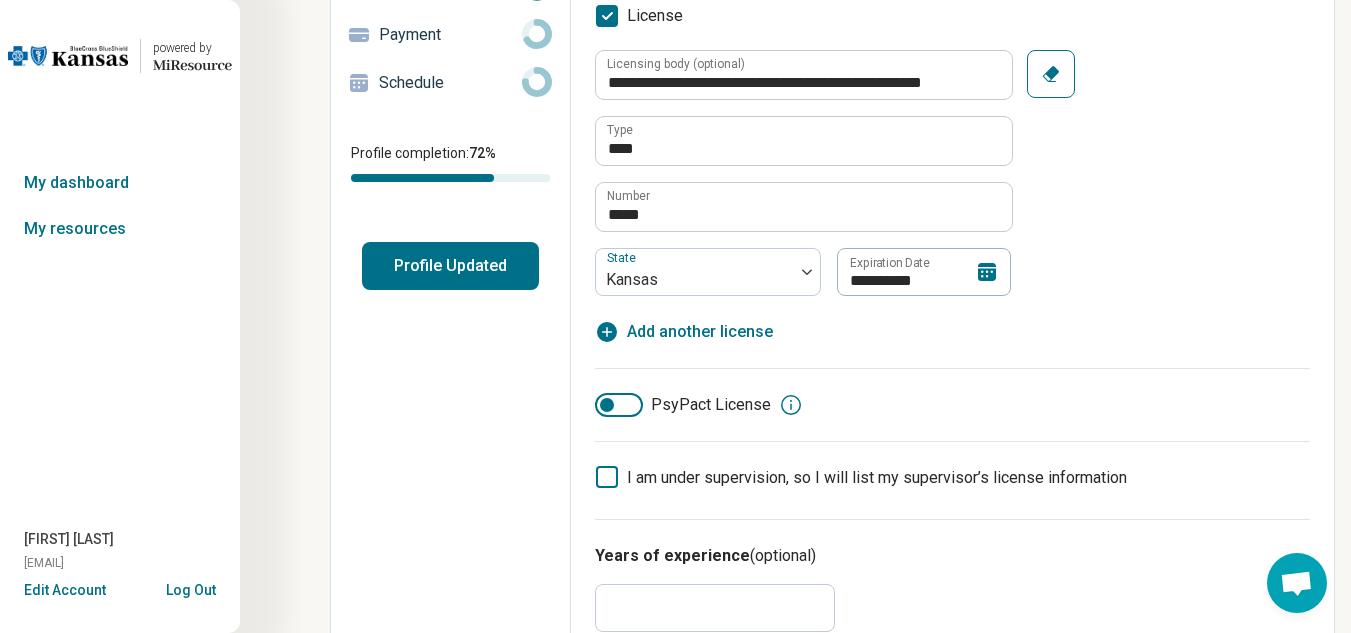 click at bounding box center (607, 405) 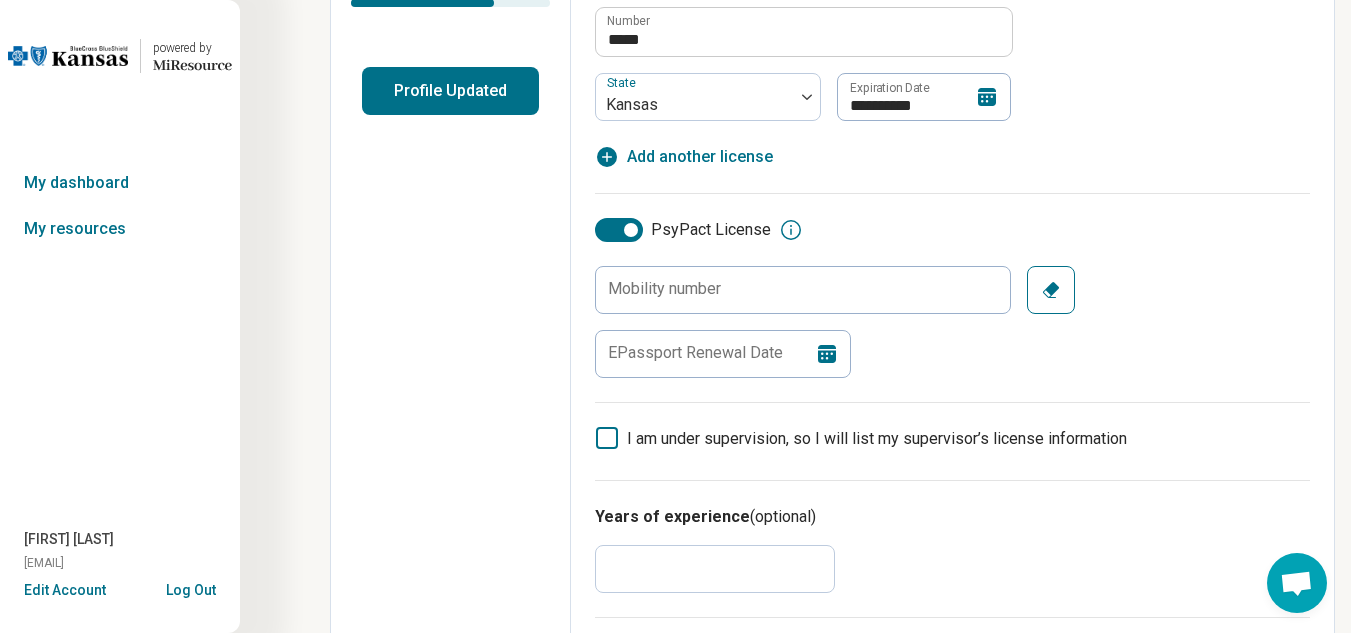 scroll, scrollTop: 478, scrollLeft: 0, axis: vertical 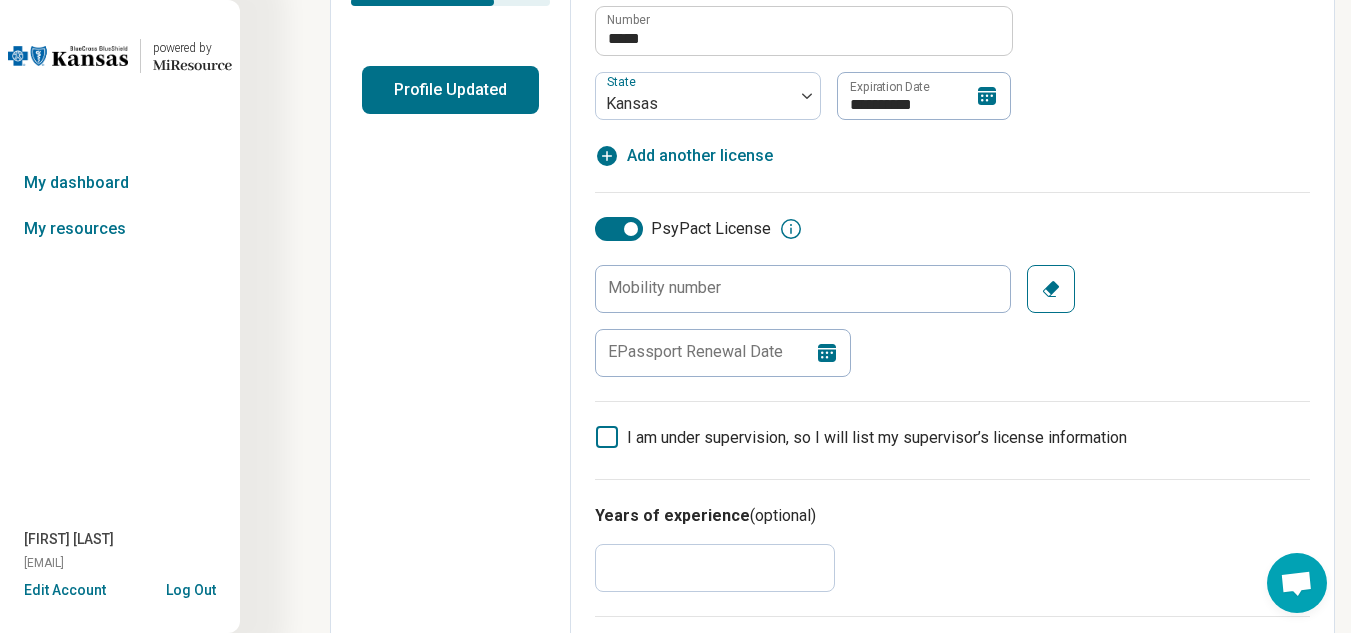 click at bounding box center [619, 229] 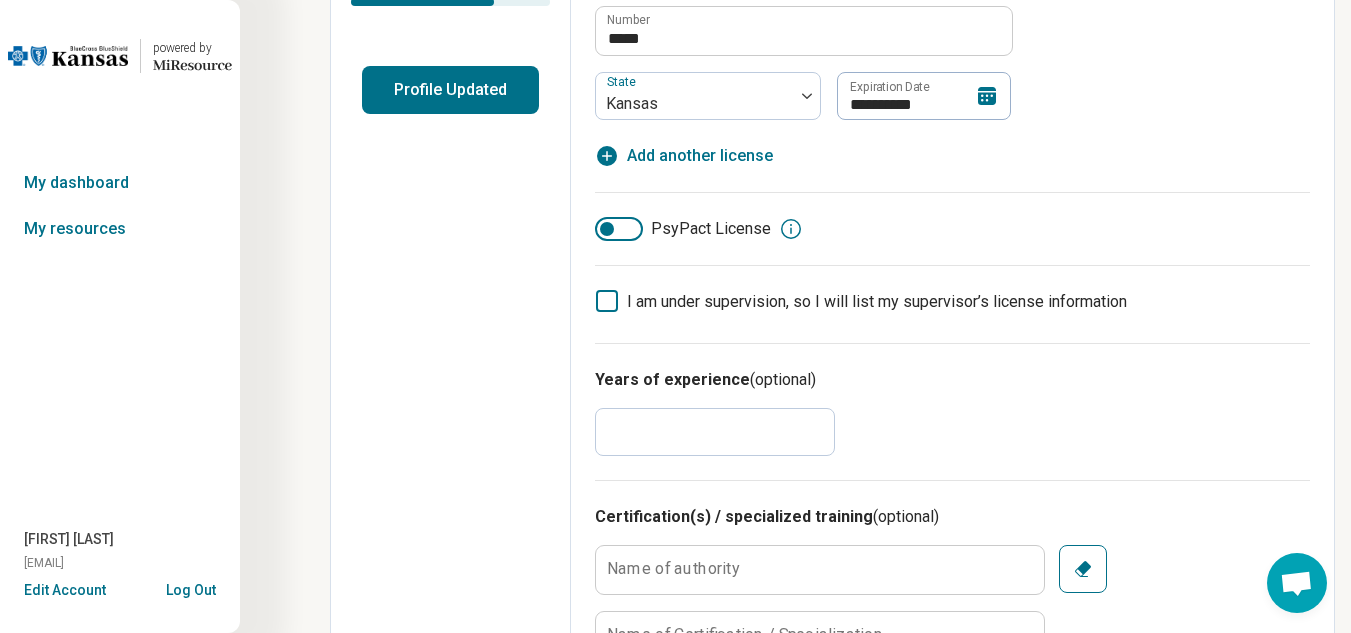 click on "*" at bounding box center [715, 432] 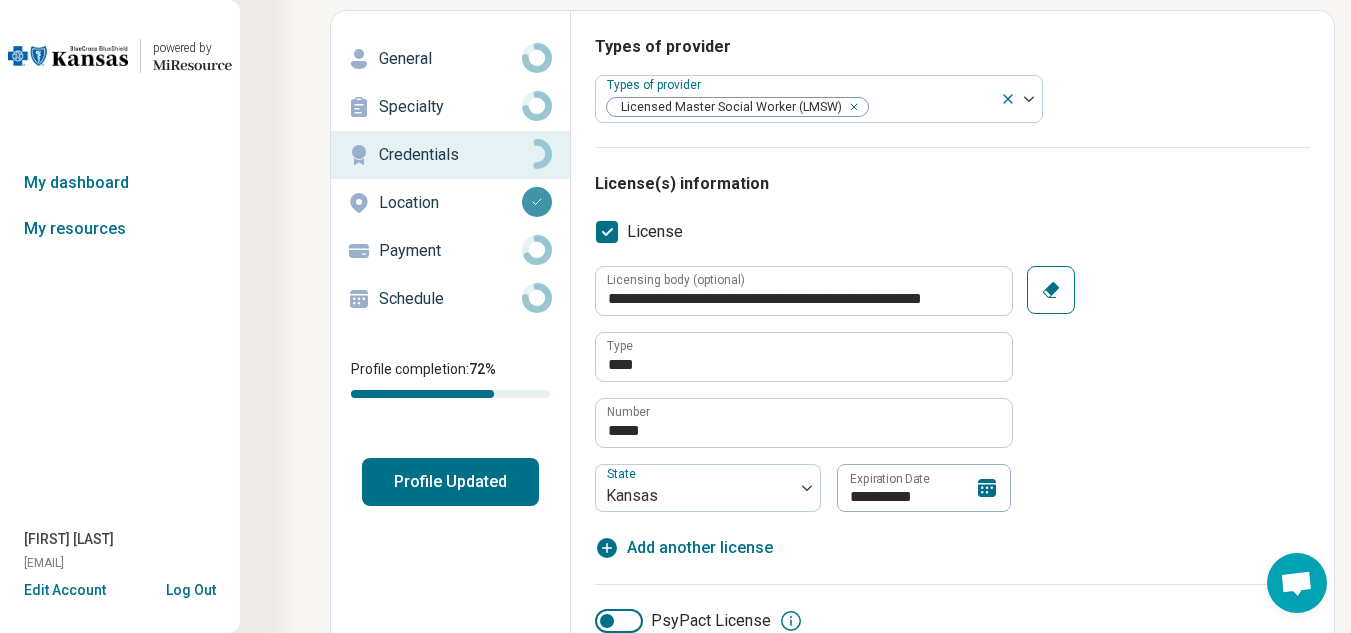 scroll, scrollTop: 0, scrollLeft: 0, axis: both 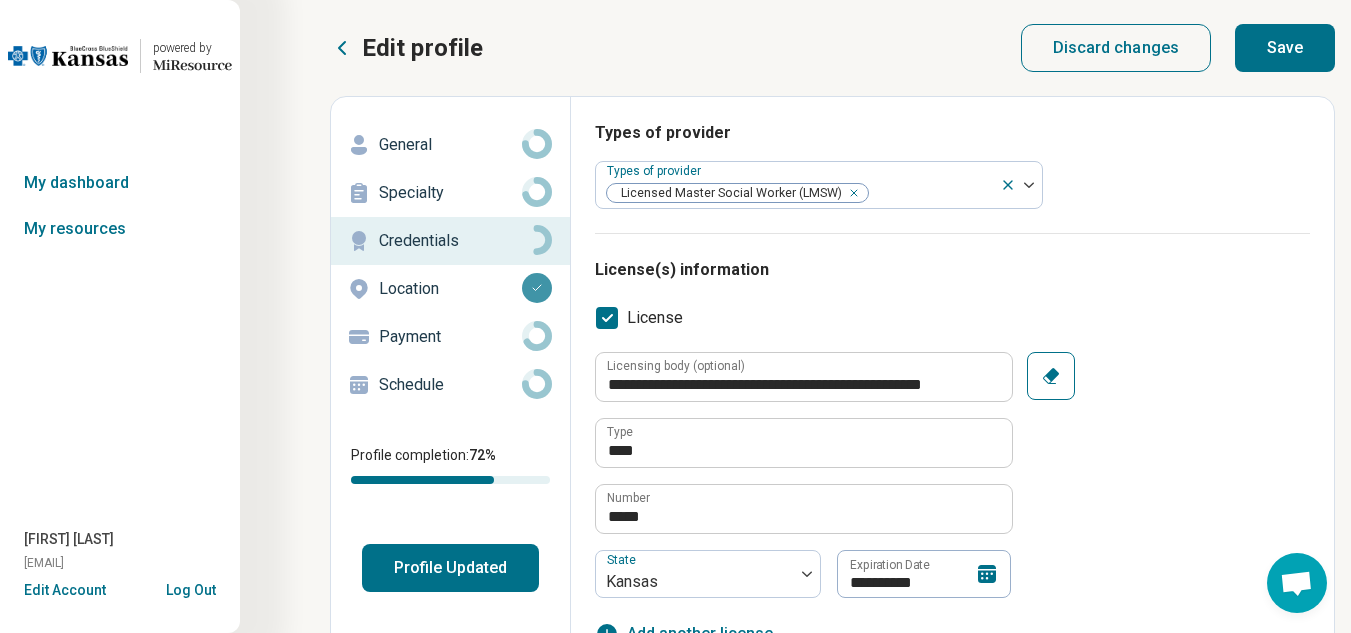type on "*" 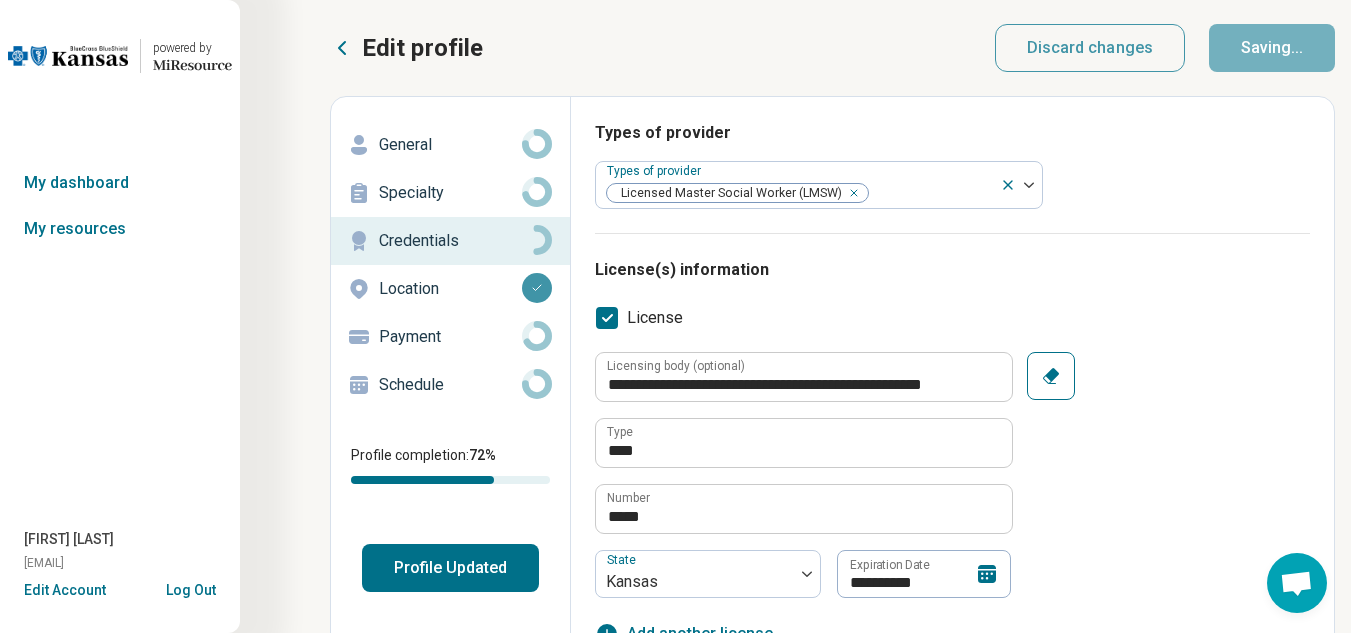 type on "*" 